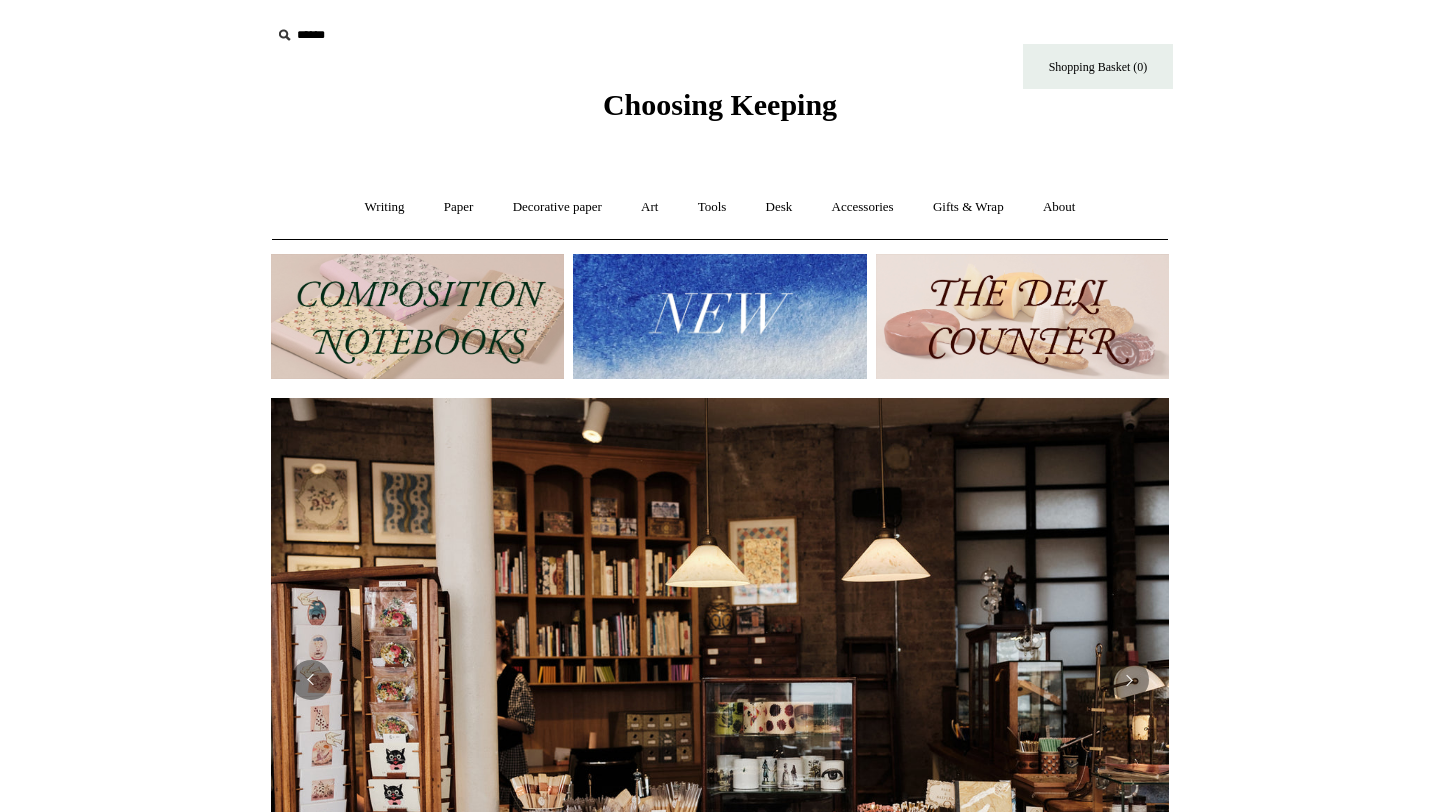 scroll, scrollTop: 0, scrollLeft: 0, axis: both 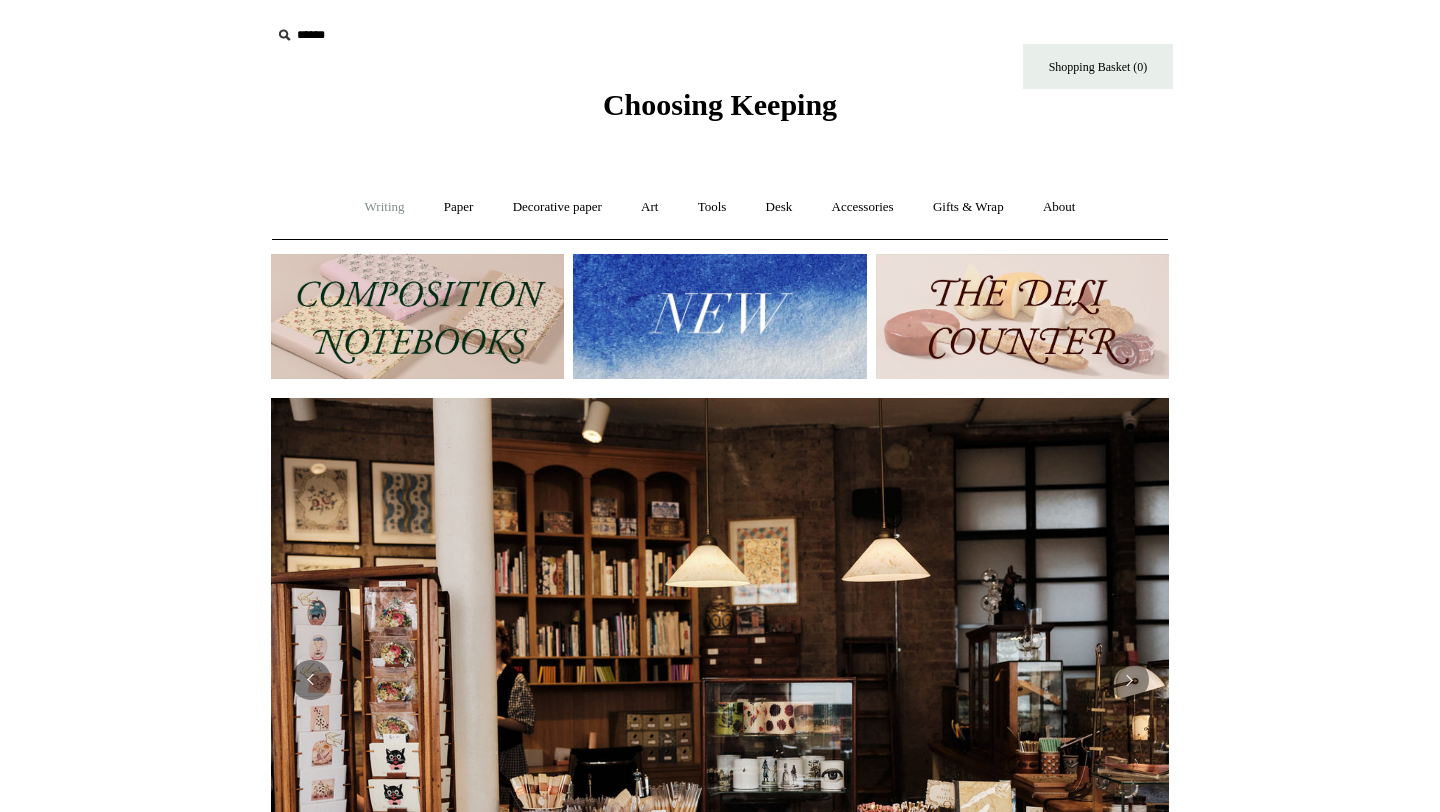 click on "Writing +" at bounding box center (385, 207) 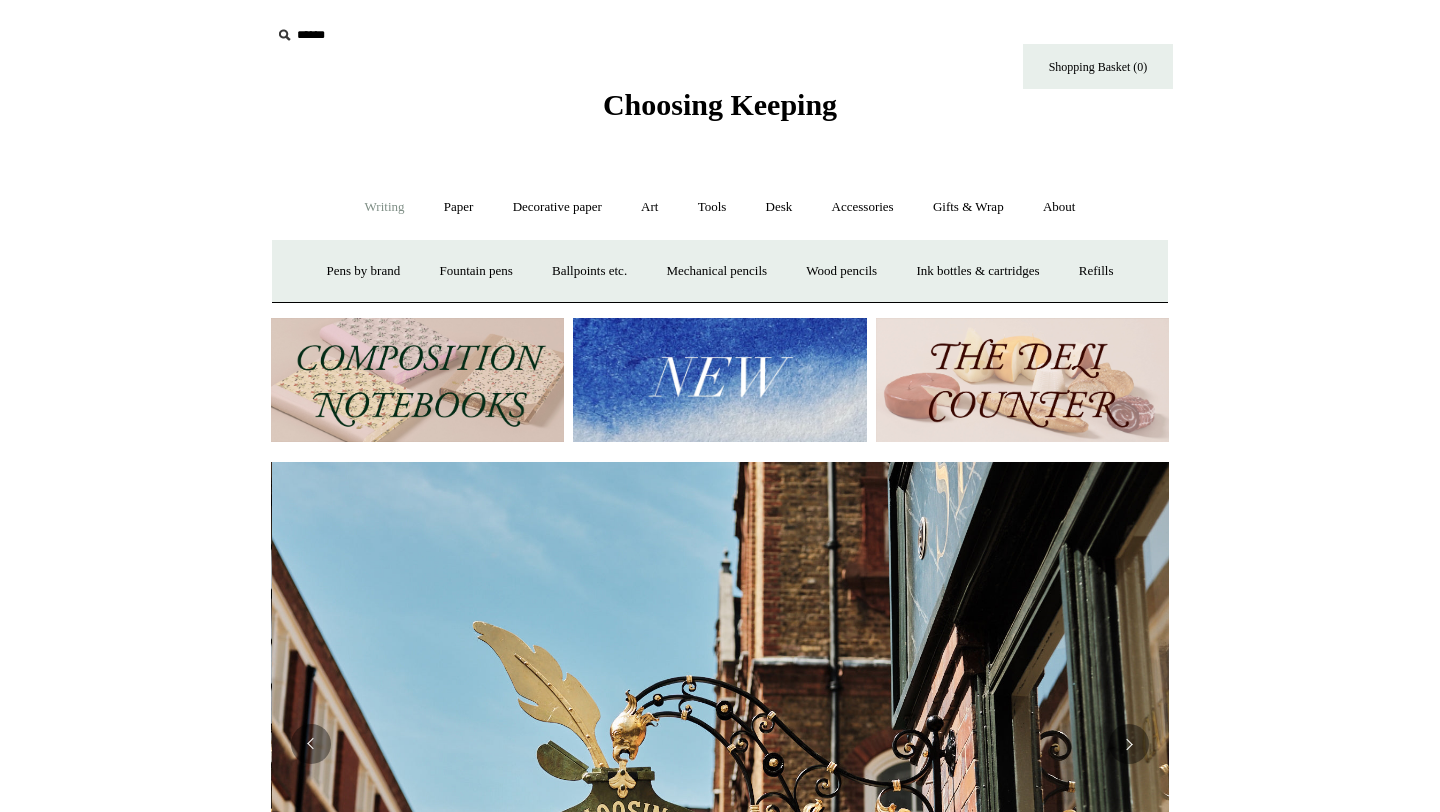 scroll, scrollTop: 0, scrollLeft: 898, axis: horizontal 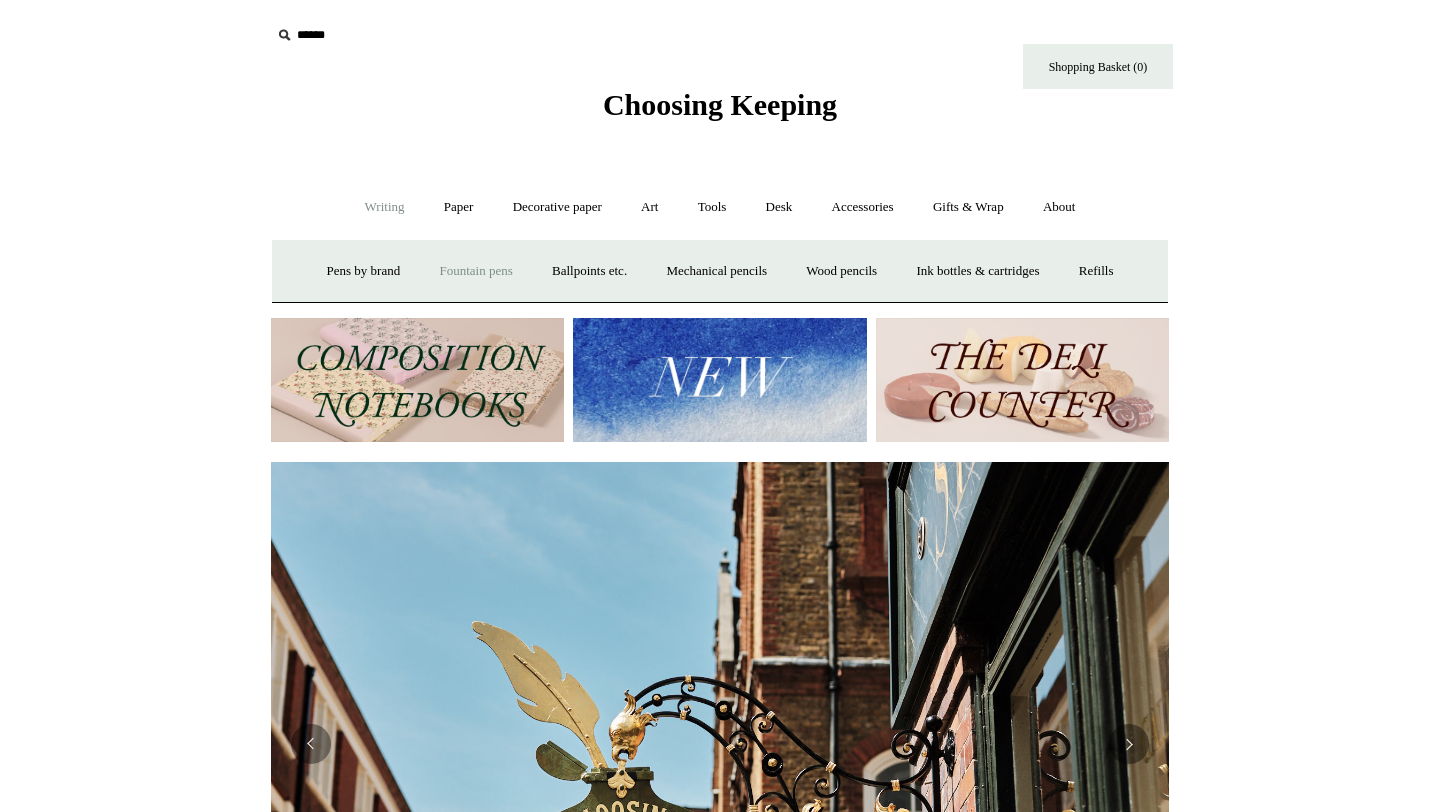 click on "Fountain pens +" at bounding box center [475, 271] 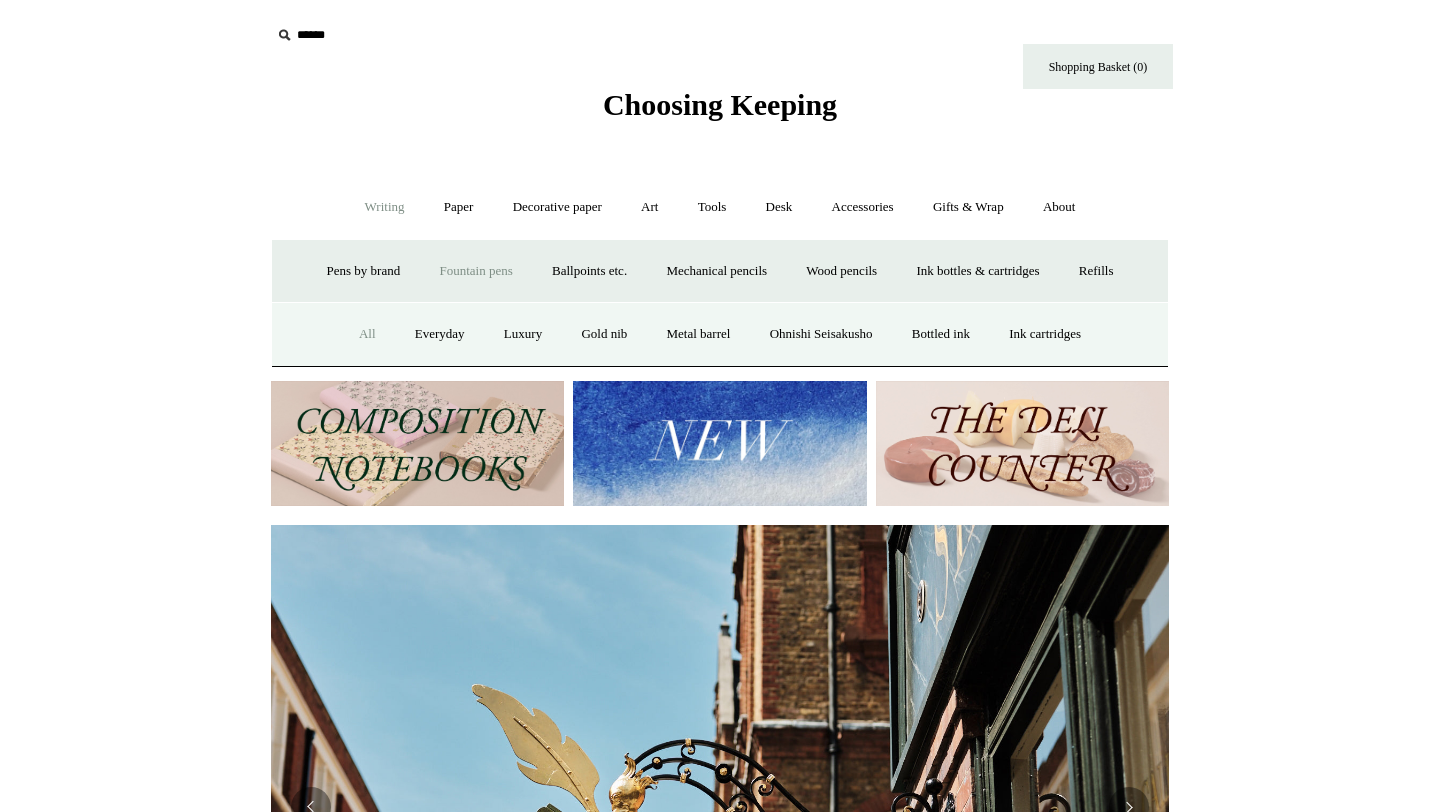 click on "All" at bounding box center (367, 334) 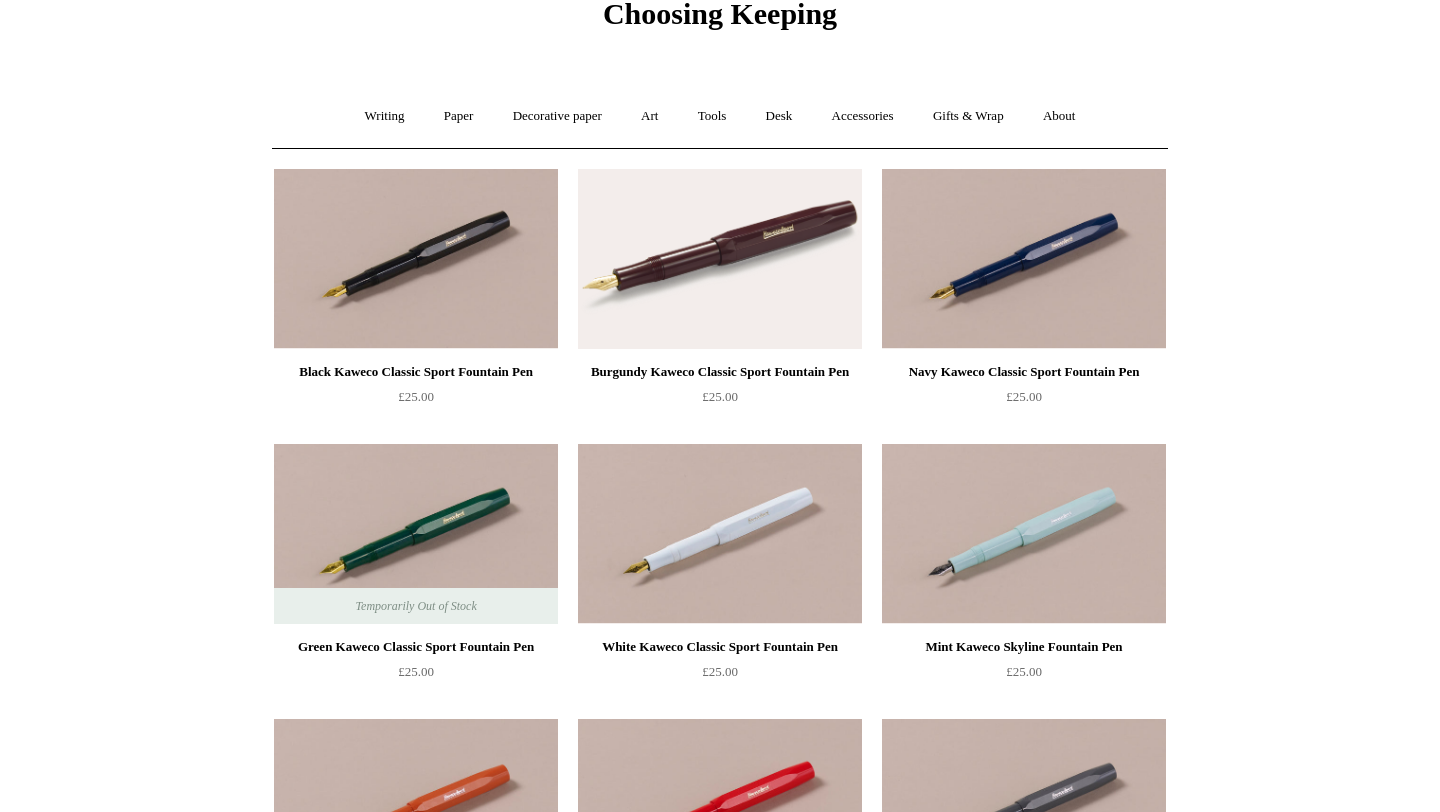 scroll, scrollTop: 0, scrollLeft: 0, axis: both 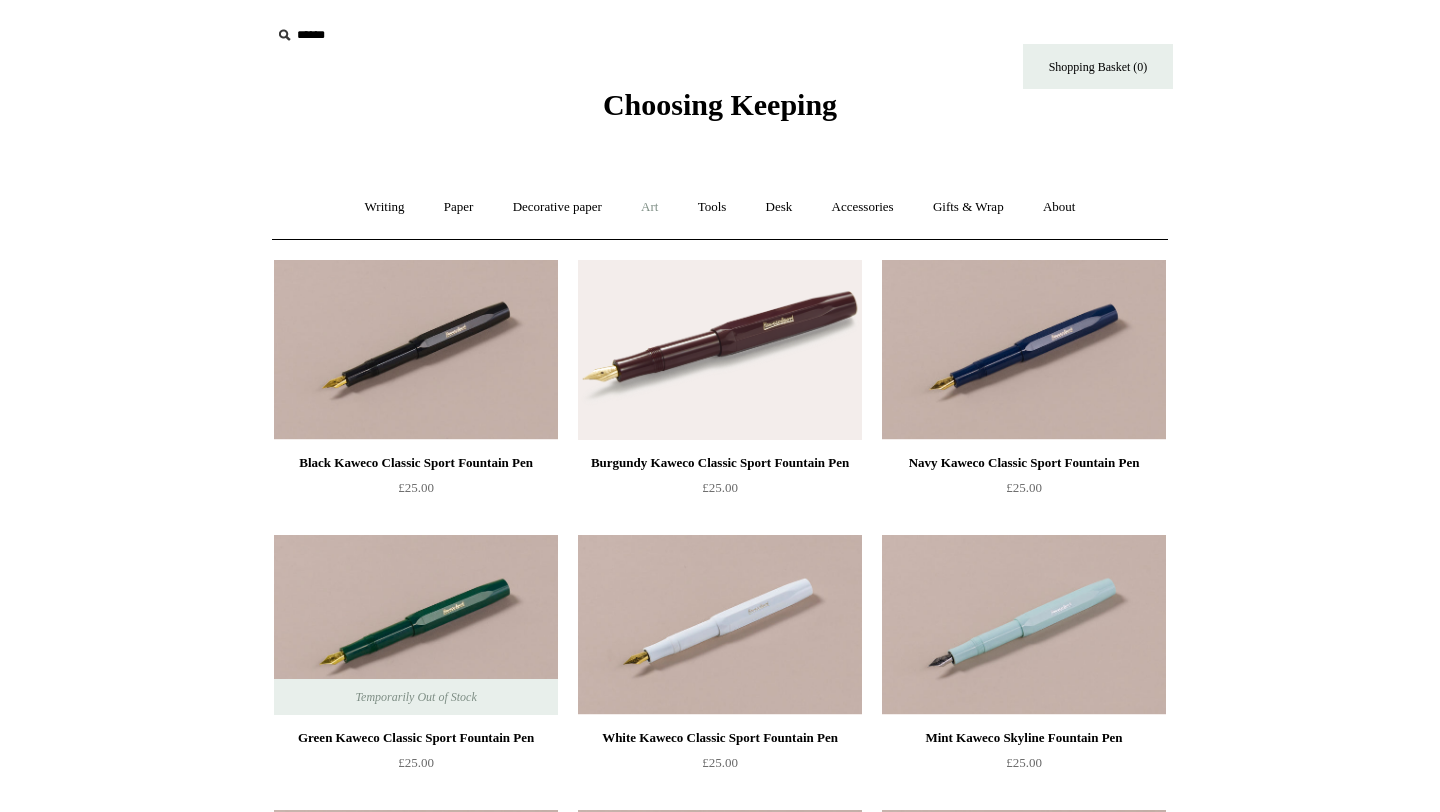 click on "Art +" at bounding box center [649, 207] 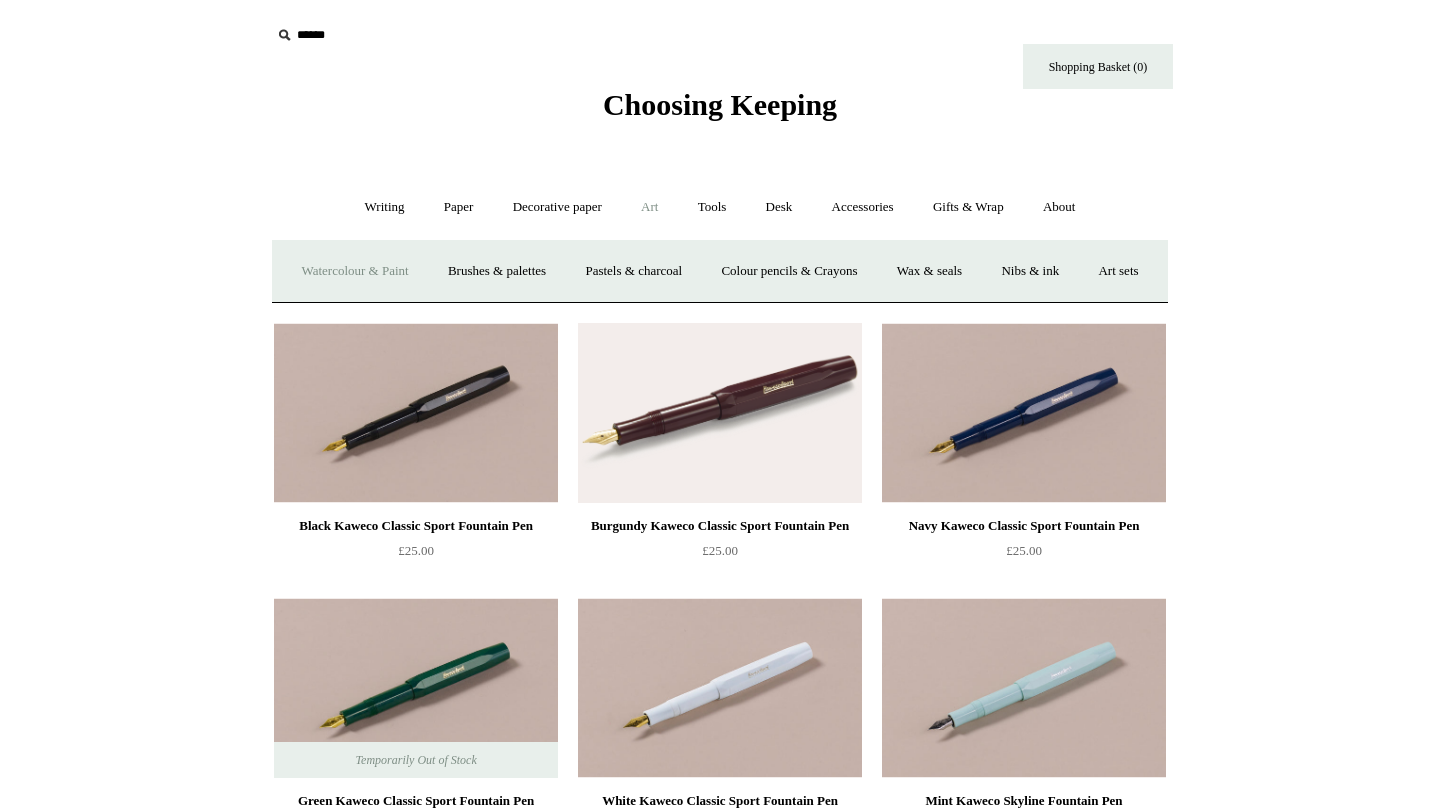 click on "Watercolour & Paint" at bounding box center (354, 271) 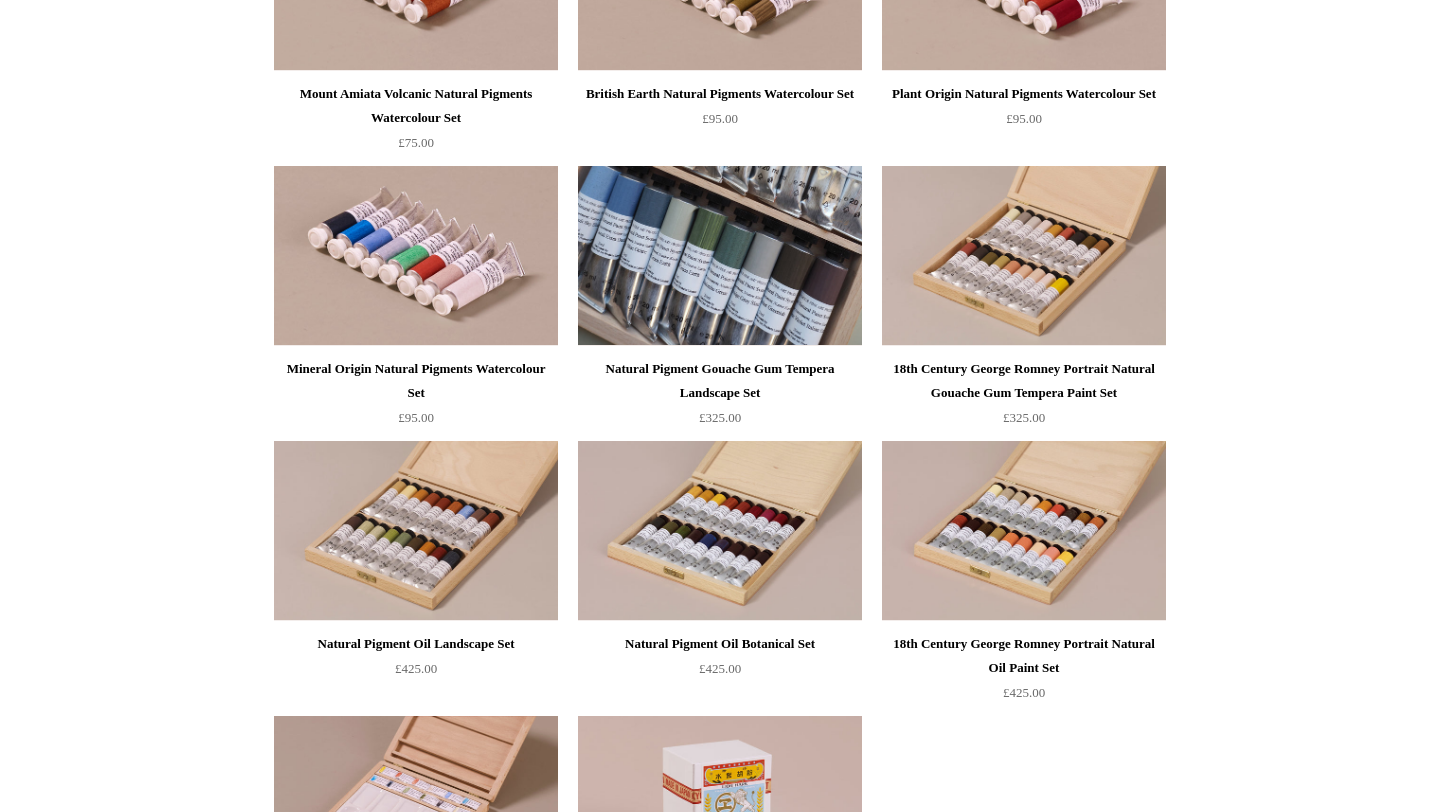 scroll, scrollTop: 3936, scrollLeft: 0, axis: vertical 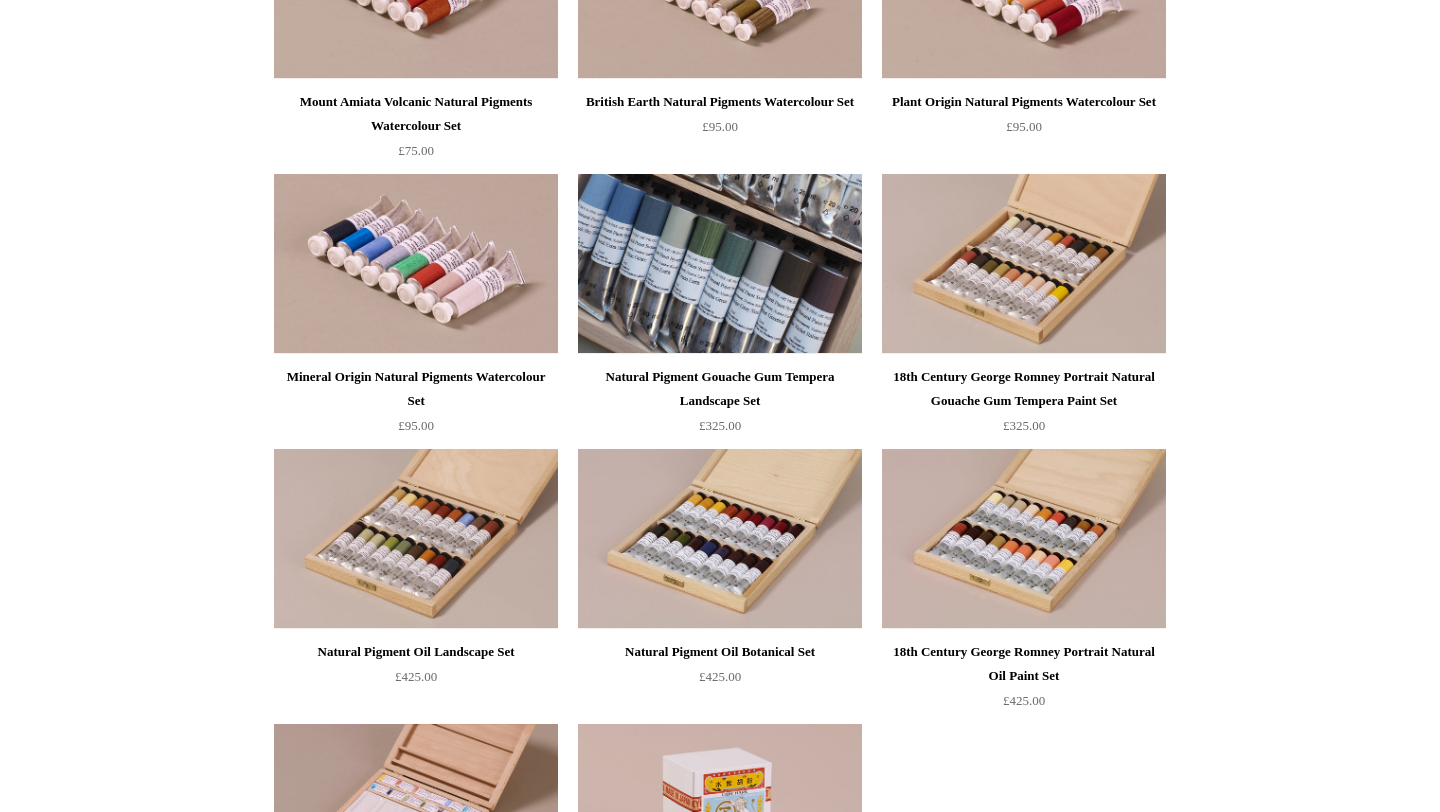 click at bounding box center [720, 264] 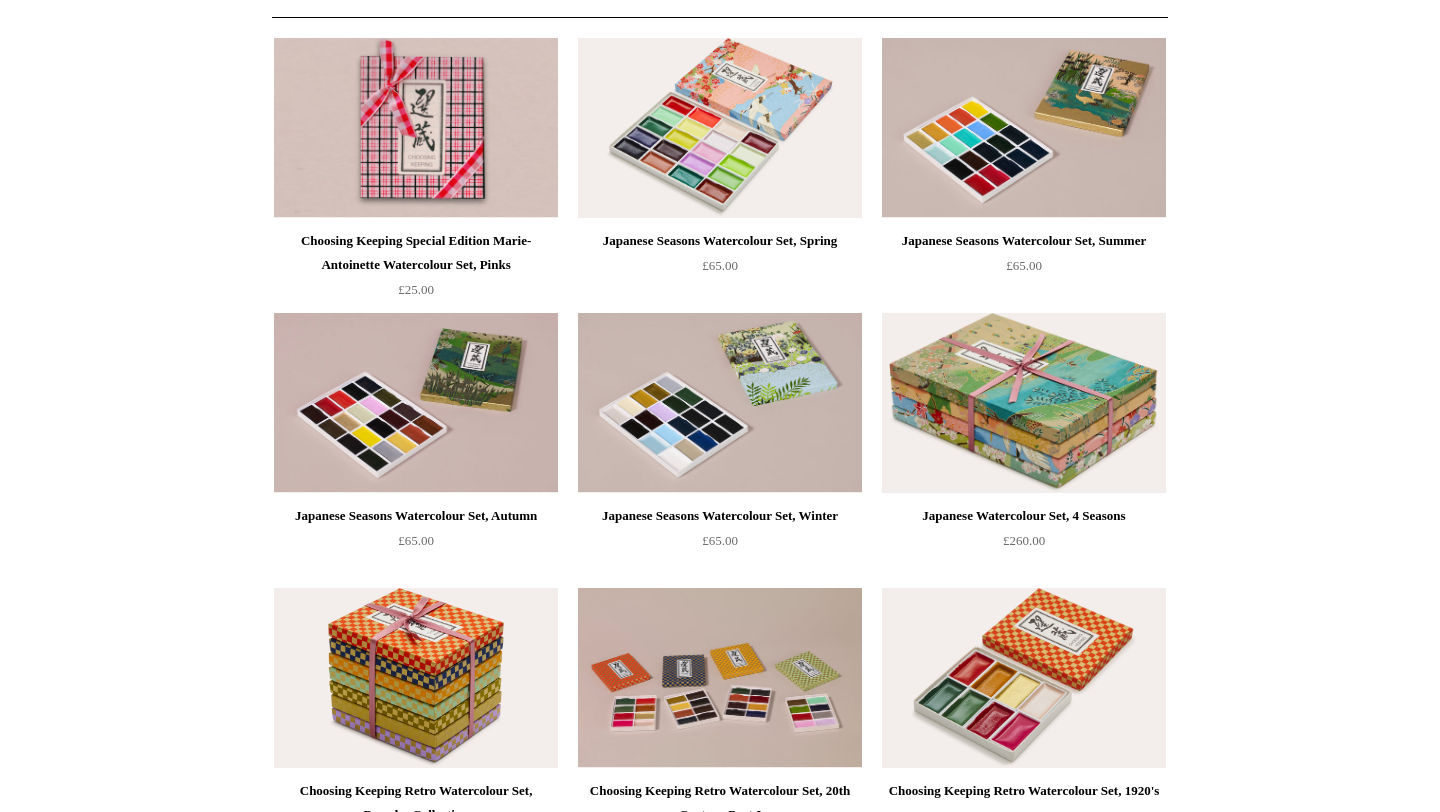 scroll, scrollTop: 0, scrollLeft: 0, axis: both 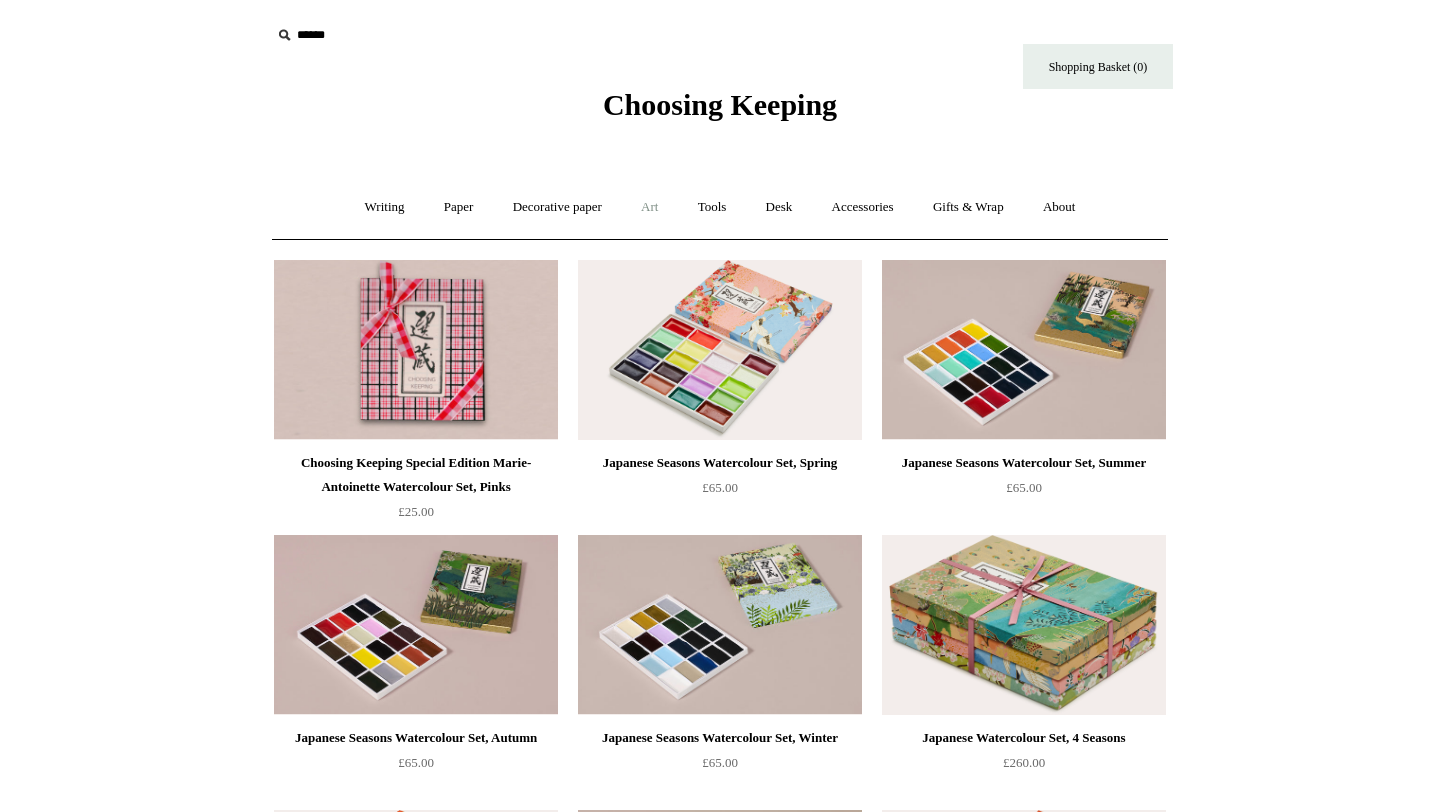 click on "Art +" at bounding box center [649, 207] 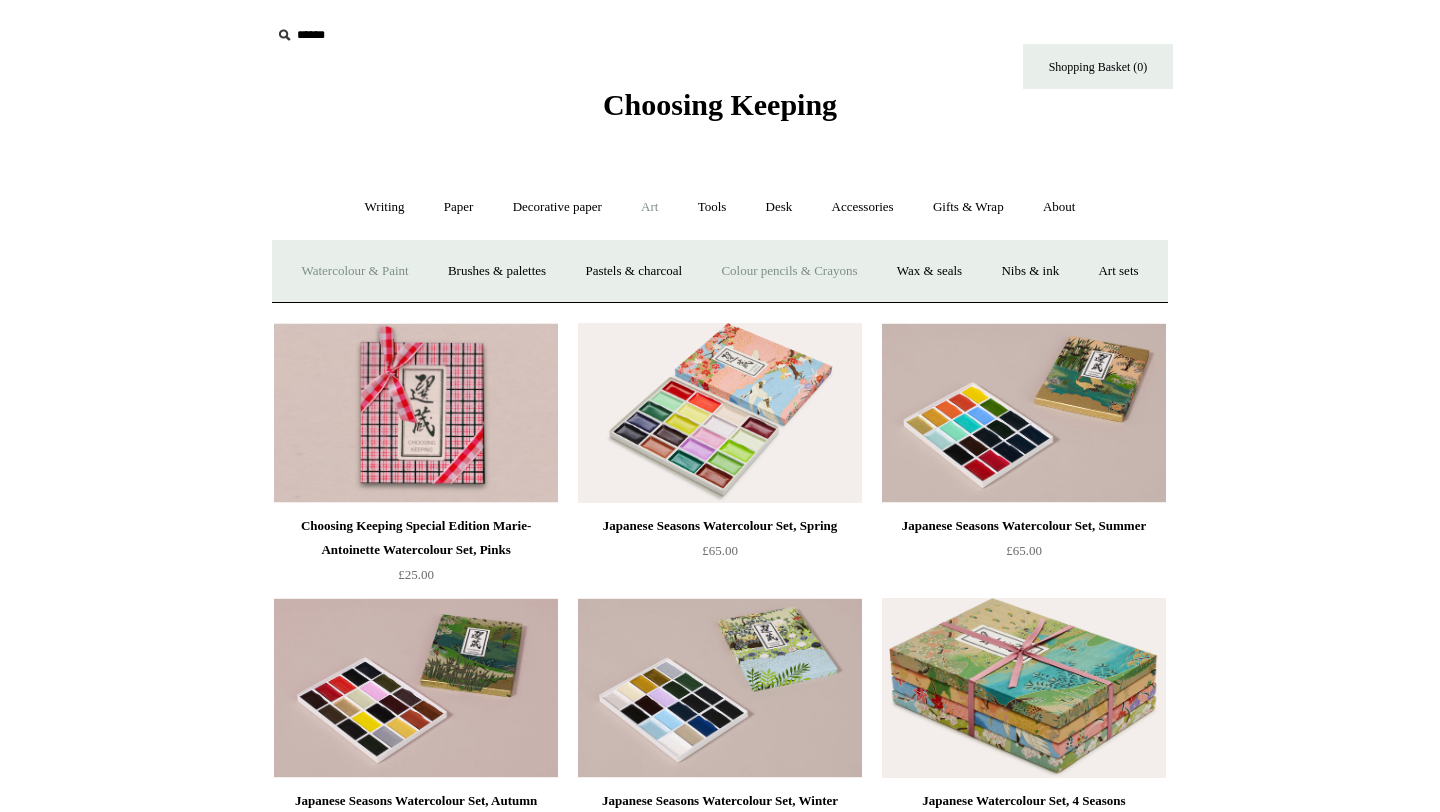 click on "Colour pencils & Crayons" at bounding box center (789, 271) 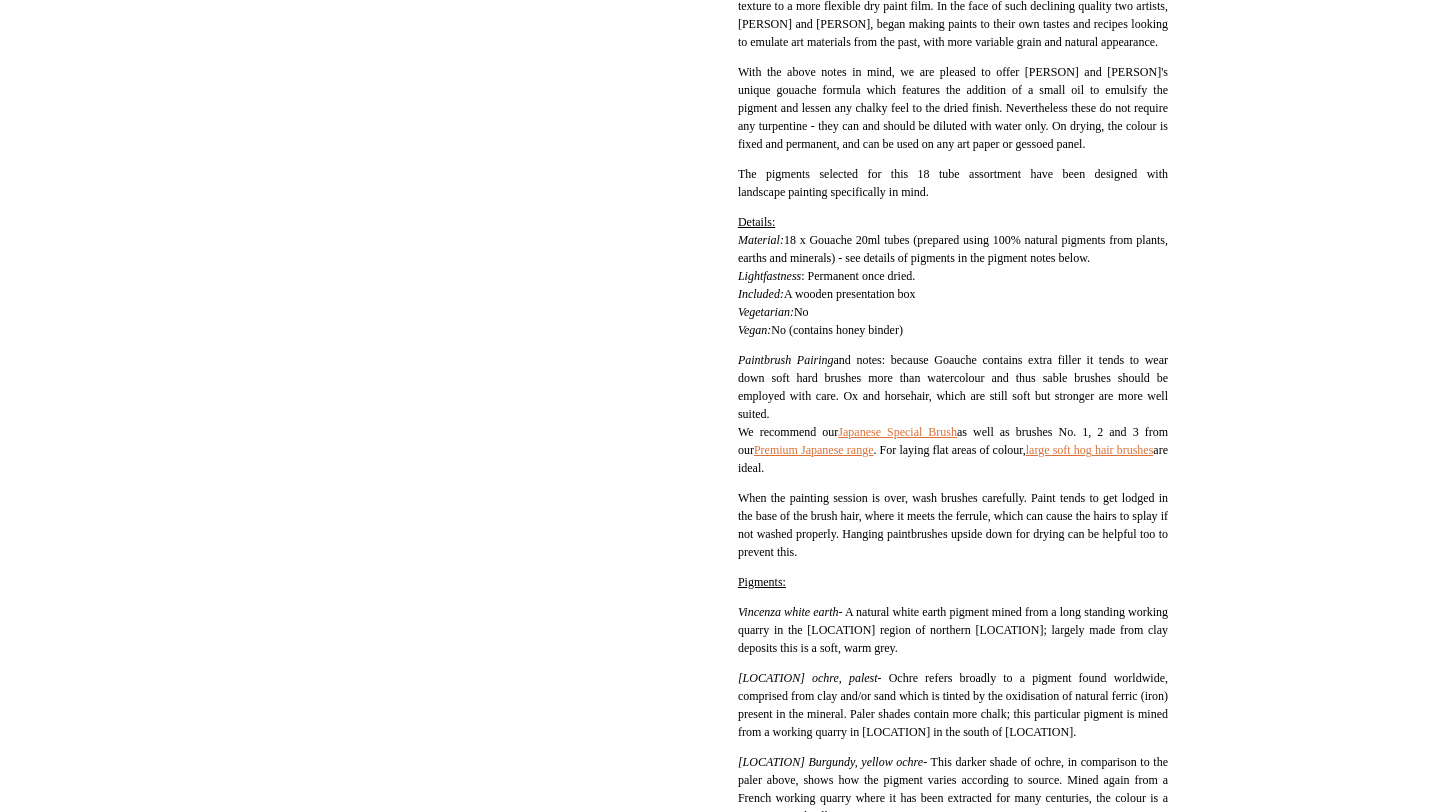 scroll, scrollTop: 772, scrollLeft: 0, axis: vertical 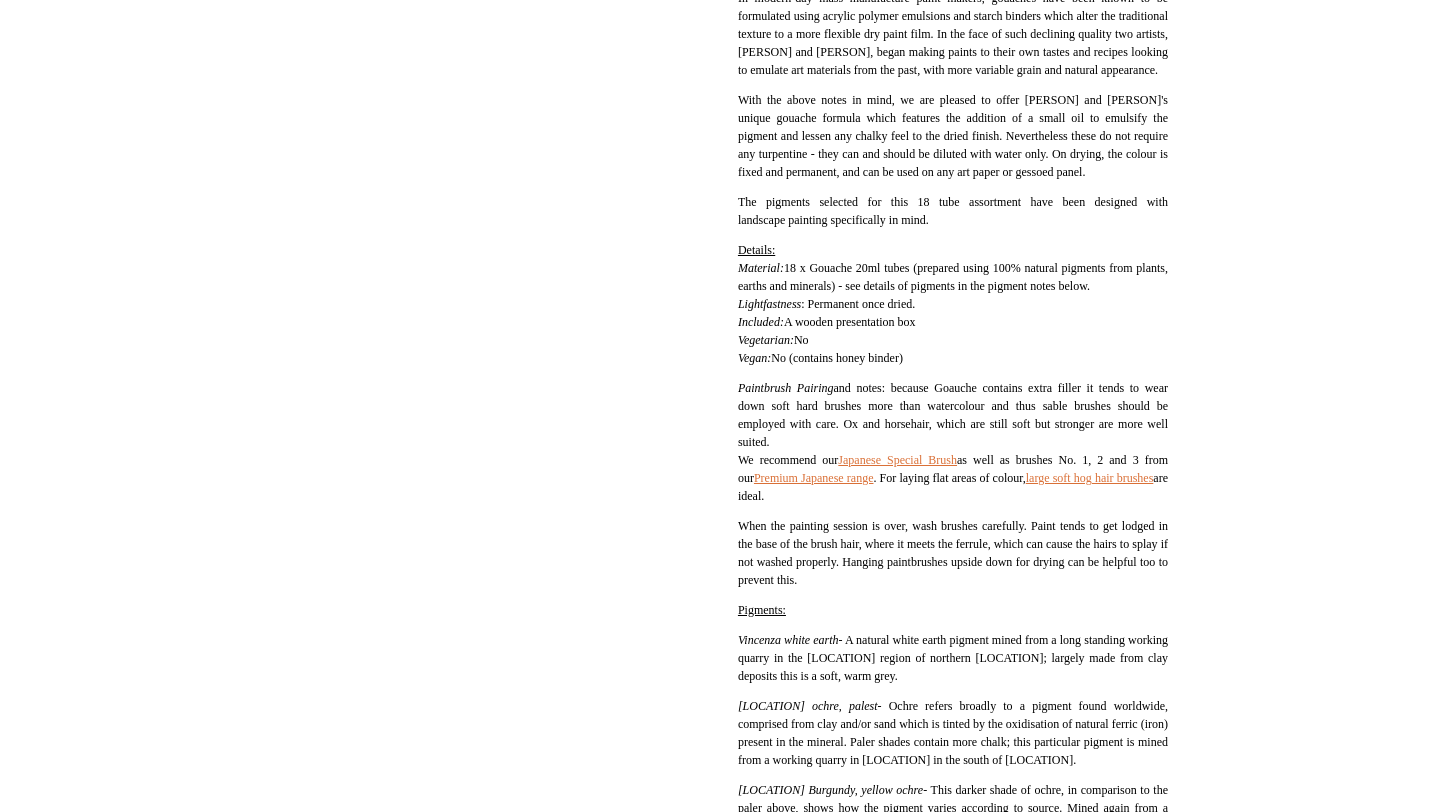 drag, startPoint x: 729, startPoint y: 399, endPoint x: 823, endPoint y: 399, distance: 94 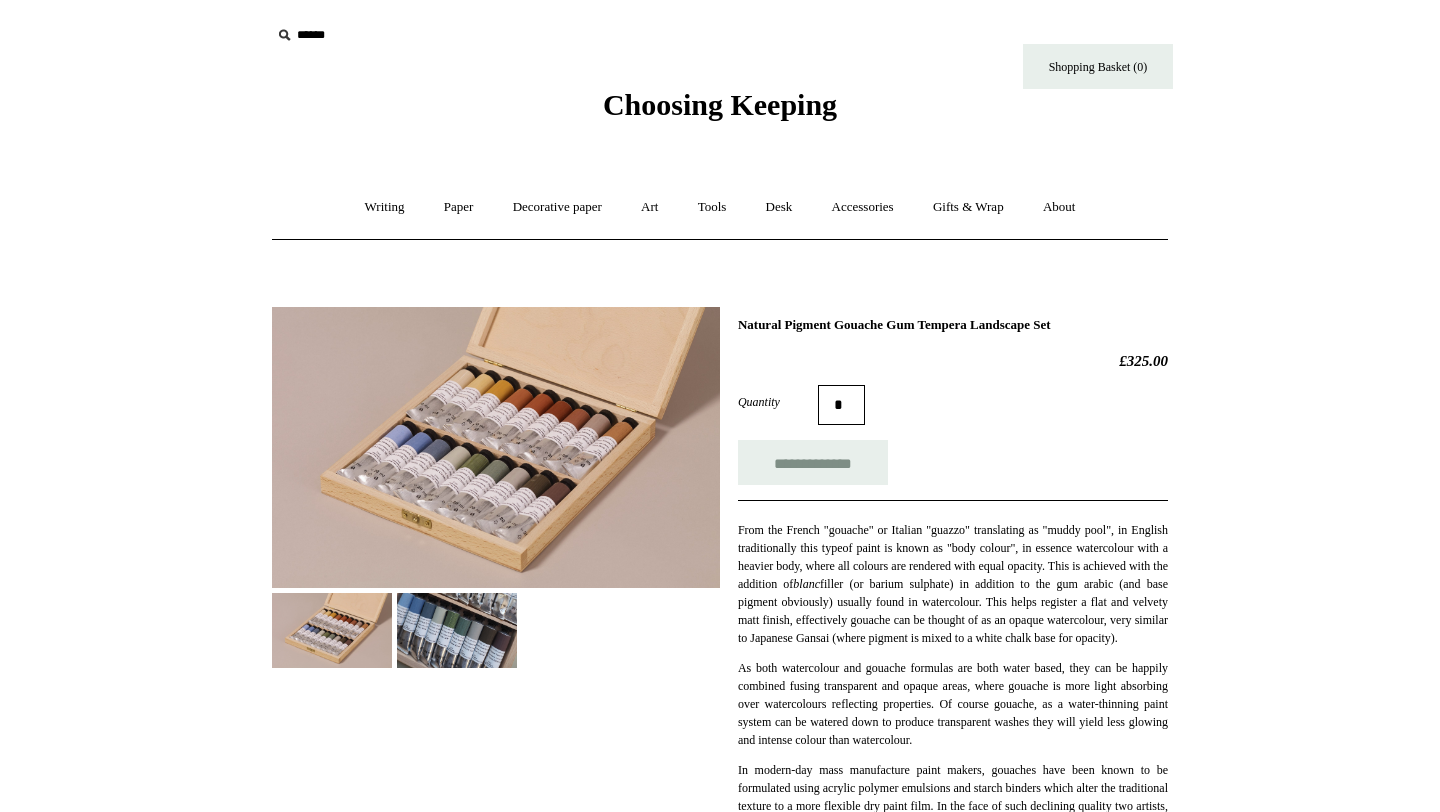 click on "£325.00" at bounding box center [953, 361] 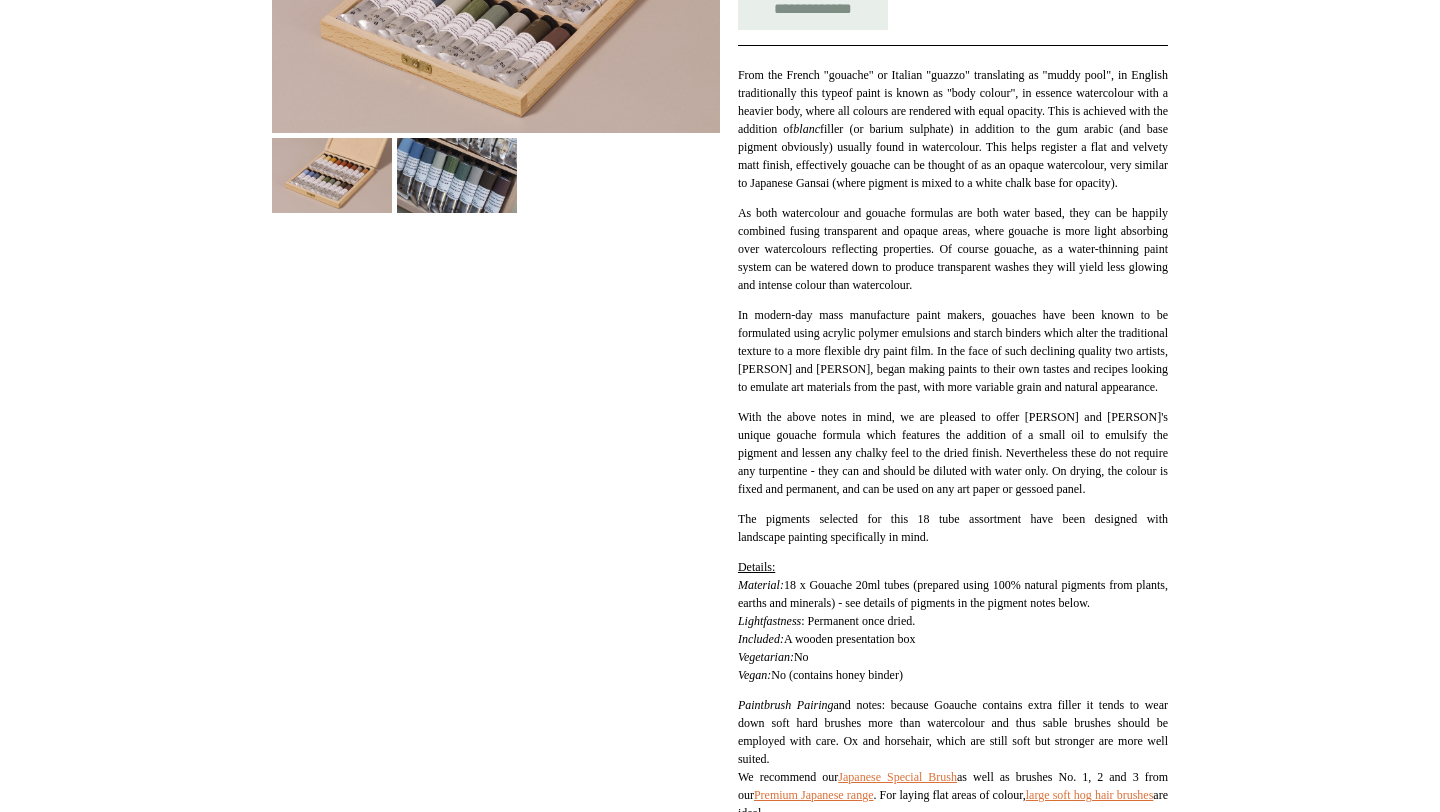 scroll, scrollTop: 317, scrollLeft: 0, axis: vertical 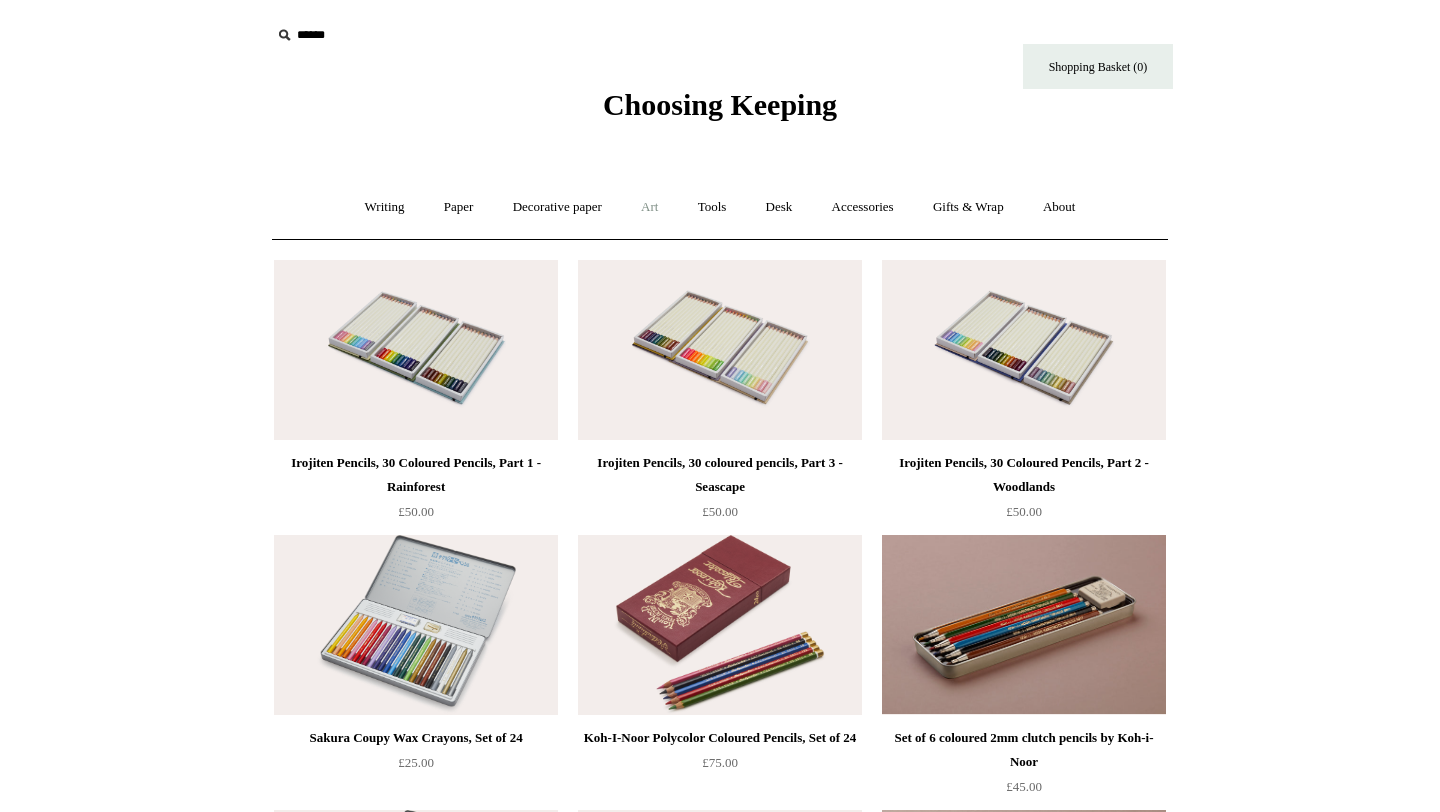 click on "Art +" at bounding box center [649, 207] 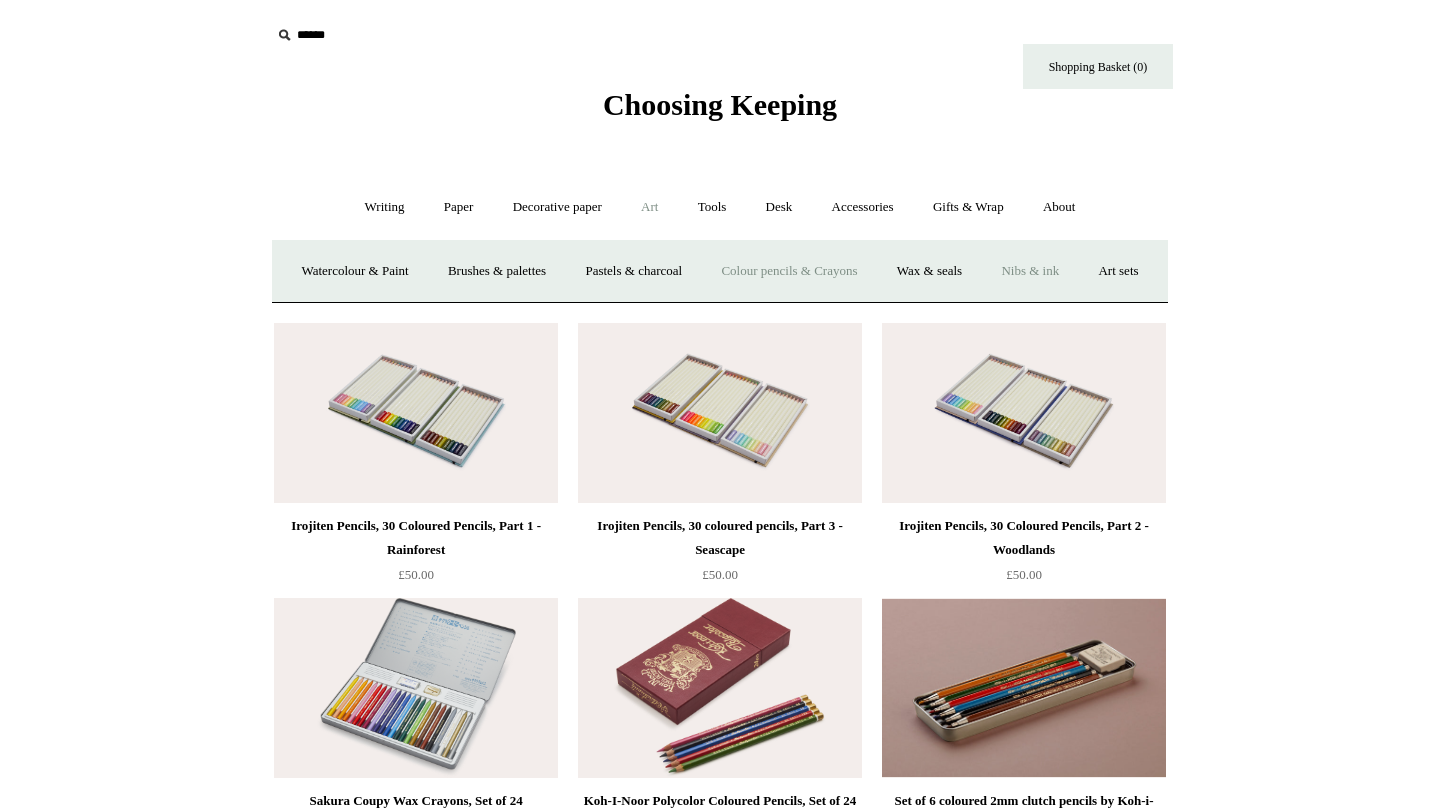 click on "Nibs & ink" at bounding box center (1030, 271) 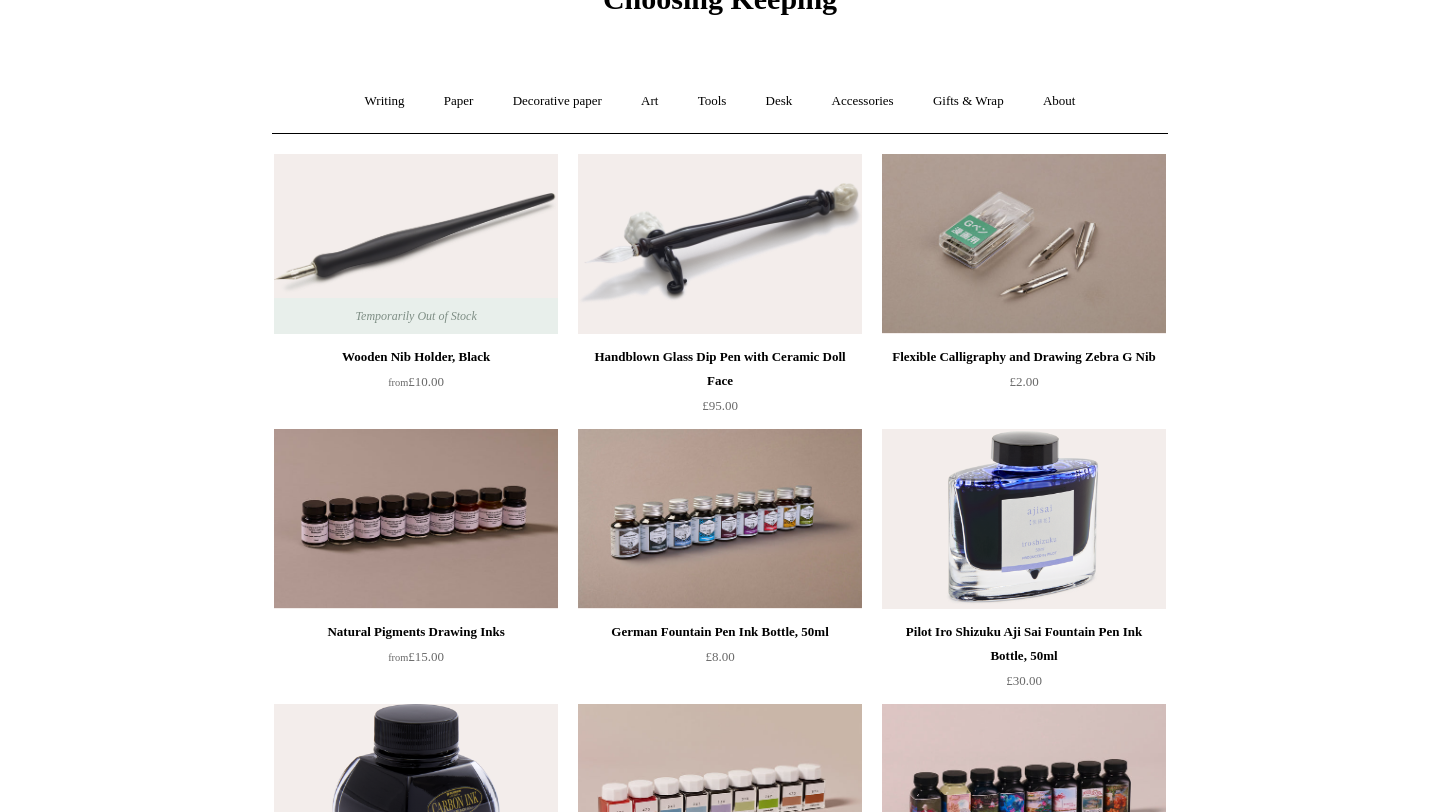 scroll, scrollTop: 0, scrollLeft: 0, axis: both 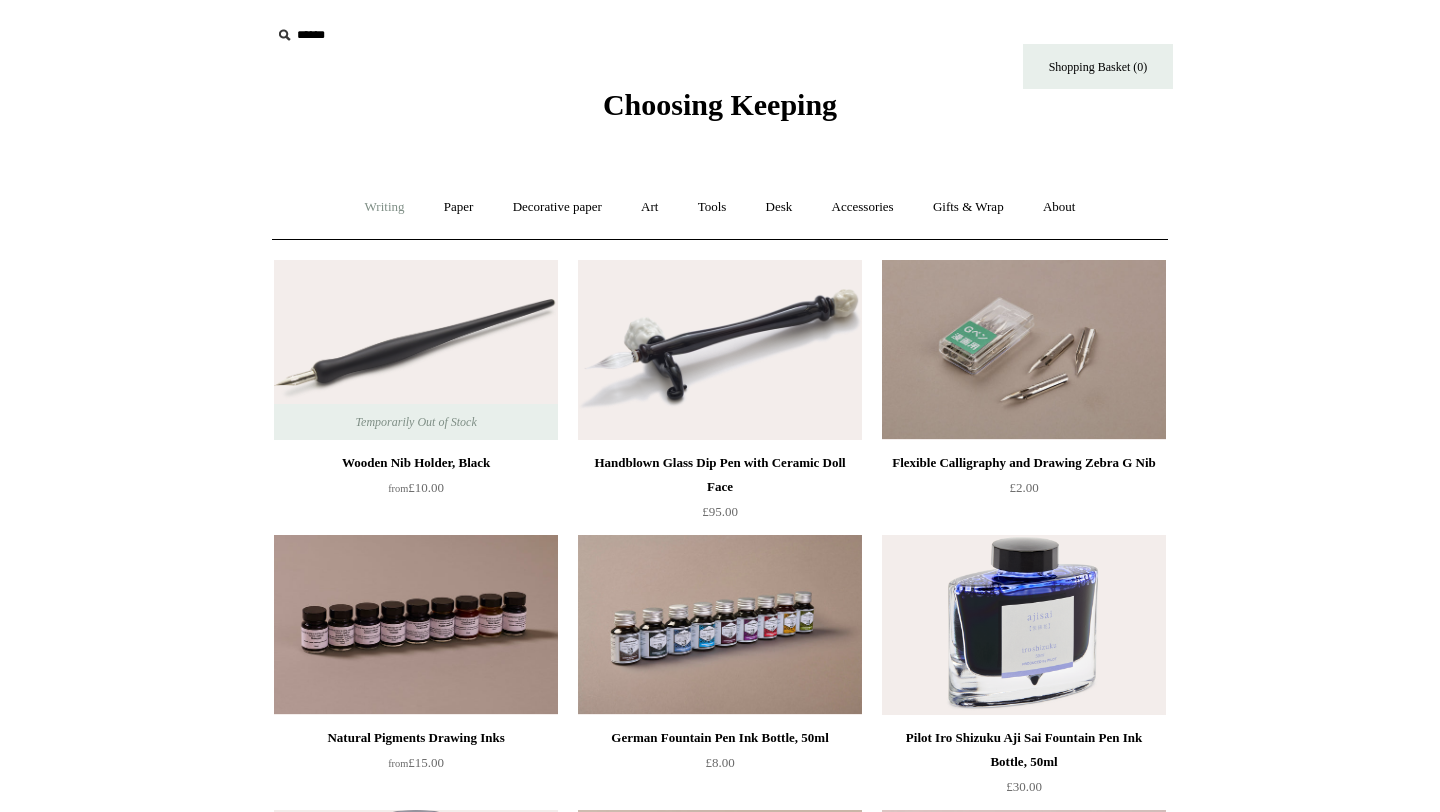 click on "Writing +" at bounding box center (385, 207) 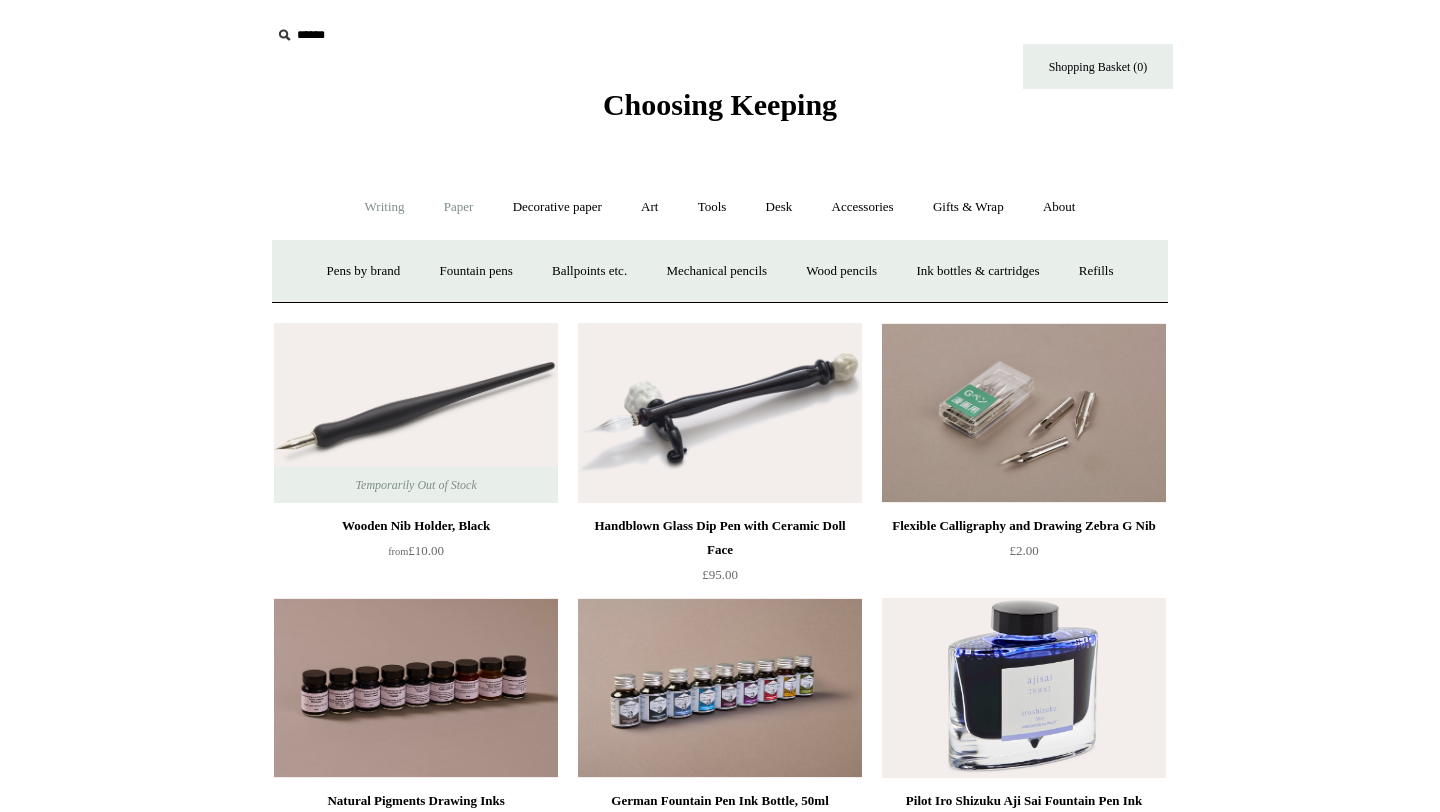 click on "Paper +" at bounding box center [459, 207] 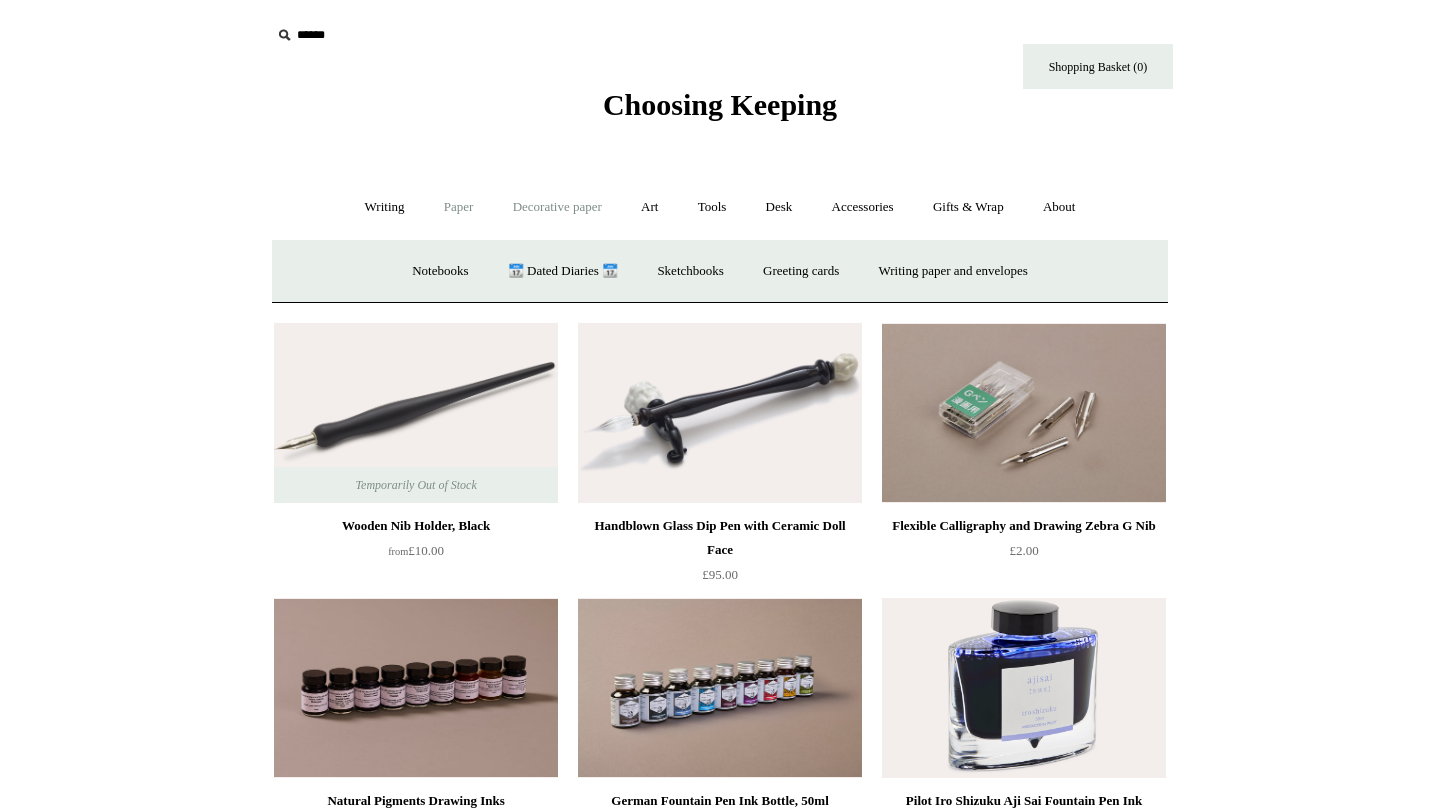 click on "Decorative paper +" at bounding box center (557, 207) 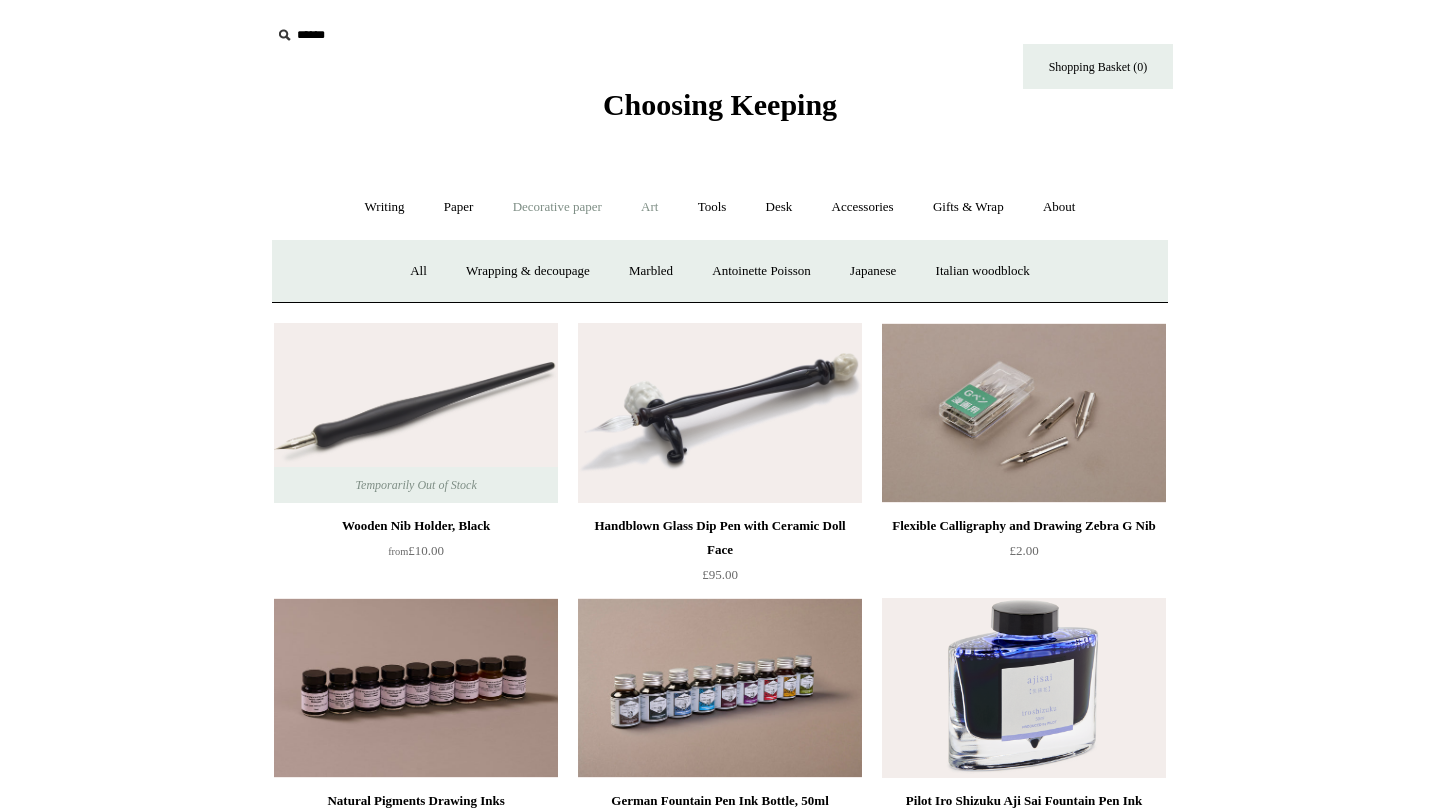 click on "Art +" at bounding box center [649, 207] 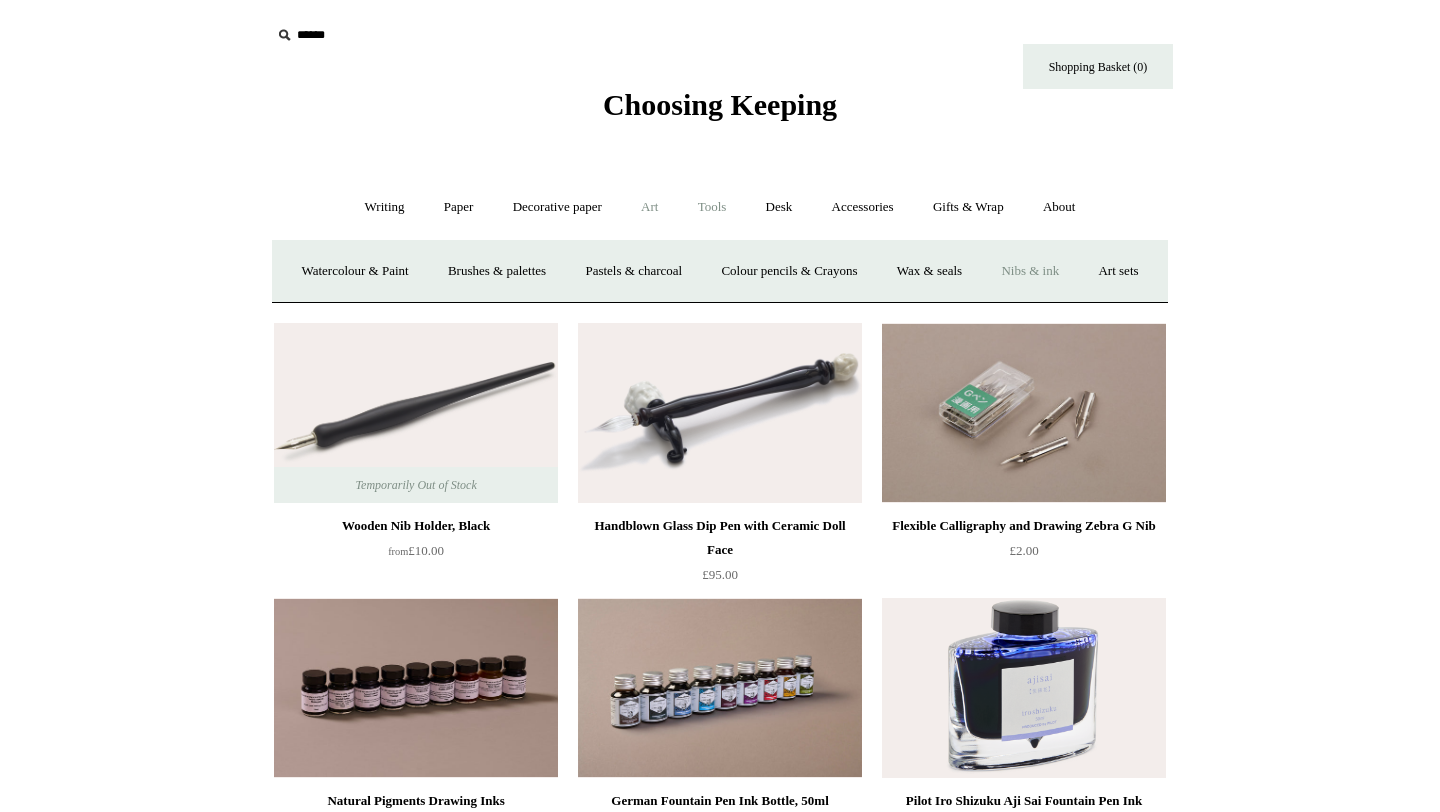 click on "Tools +" at bounding box center [712, 207] 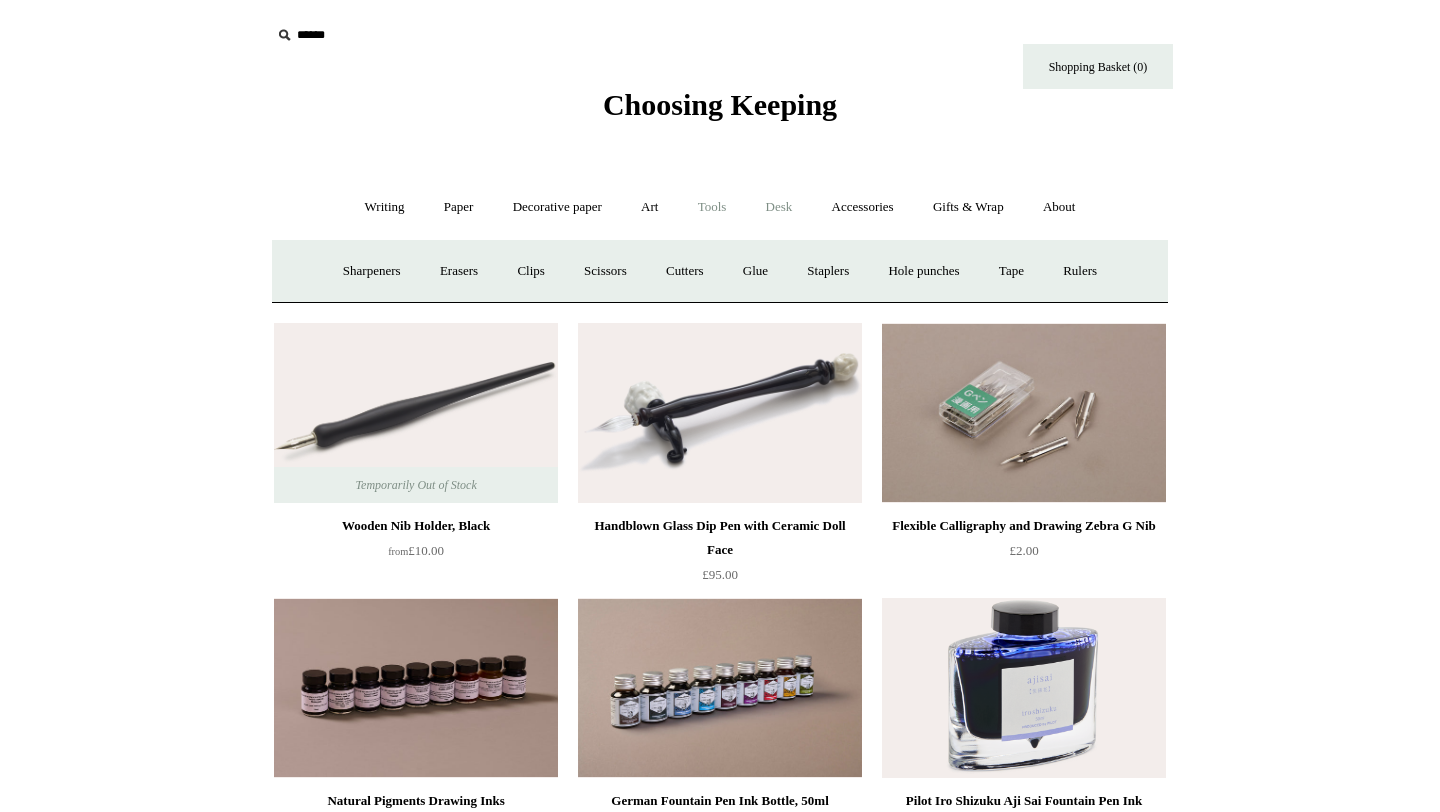 click on "Desk +" at bounding box center (779, 207) 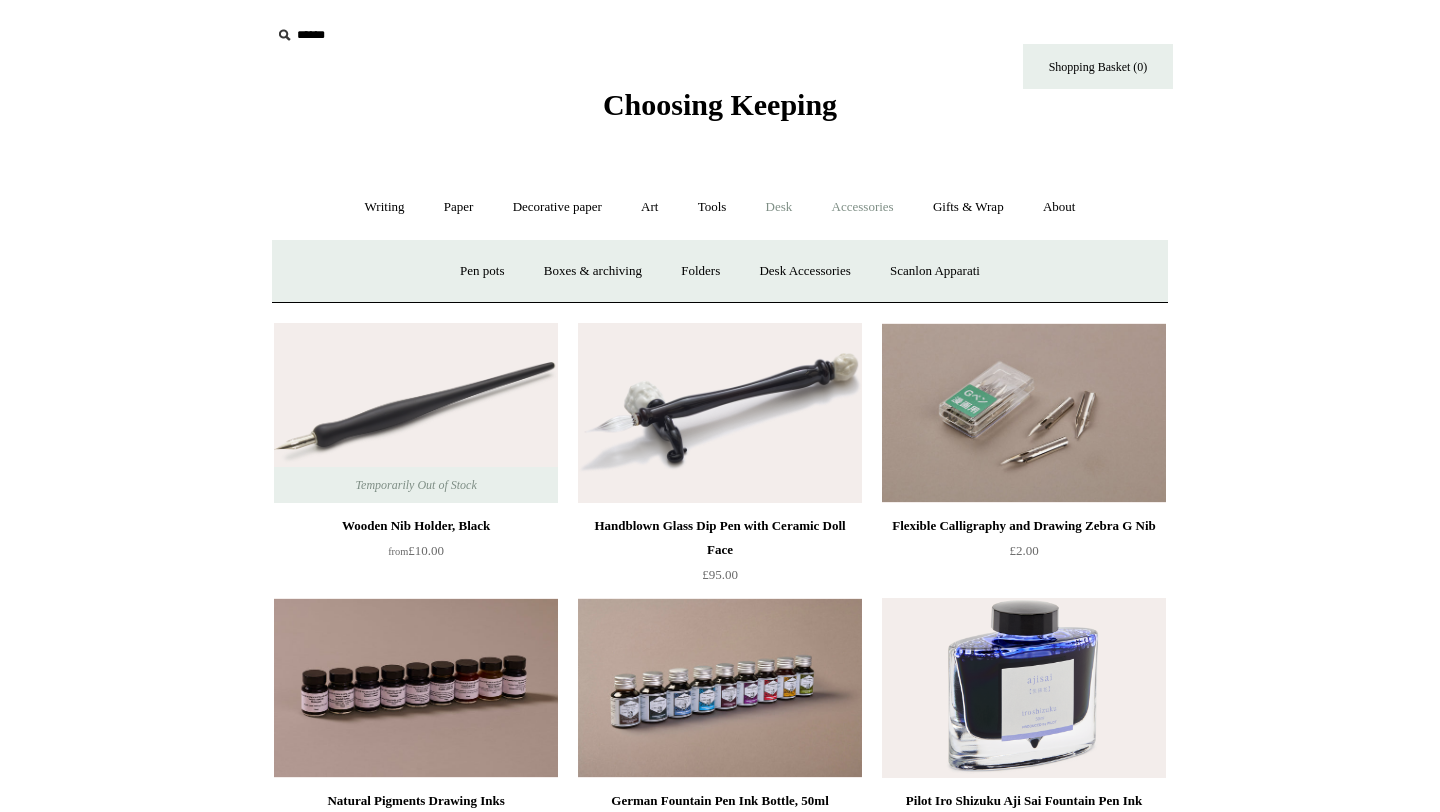 click on "Accessories +" at bounding box center (863, 207) 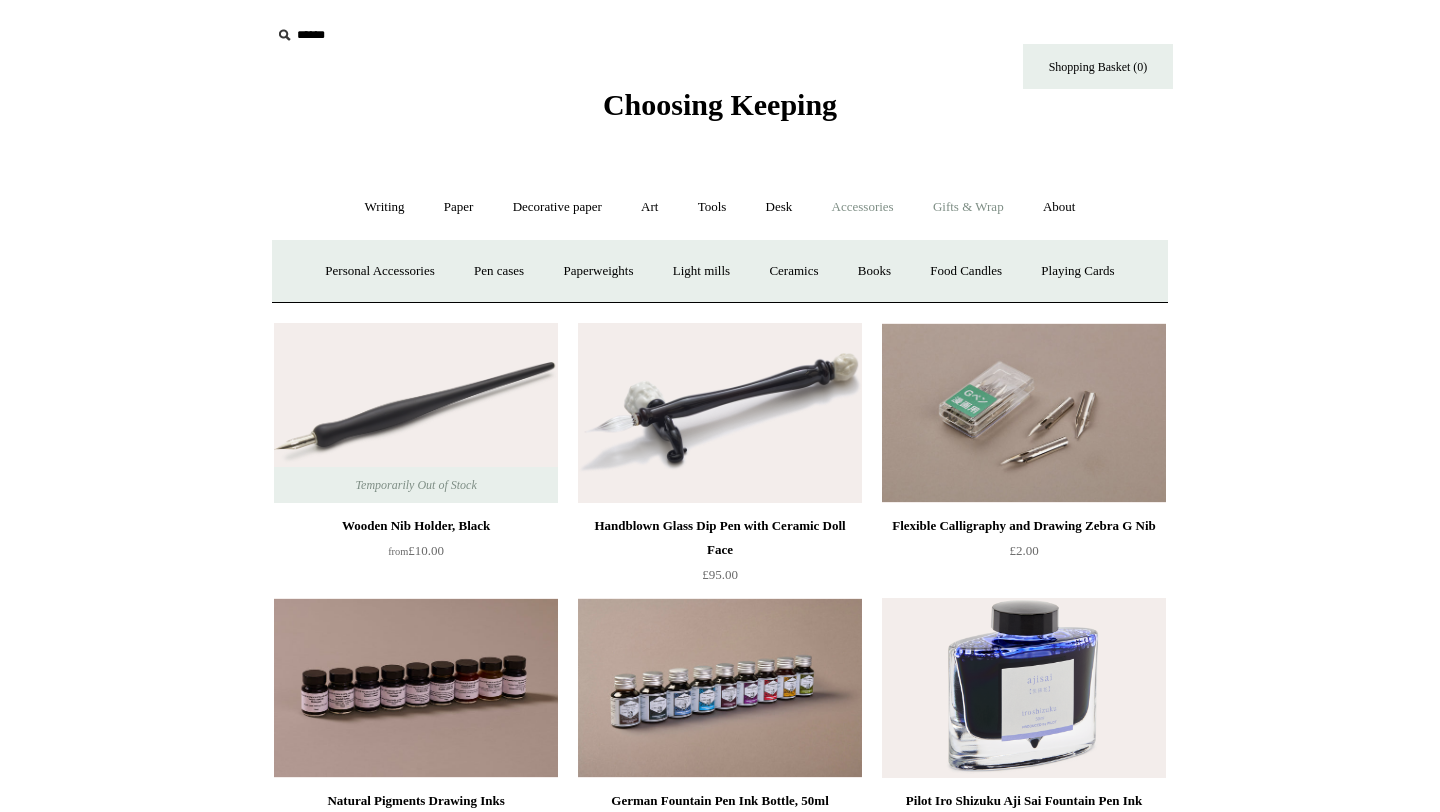 click on "Gifts & Wrap +" at bounding box center (968, 207) 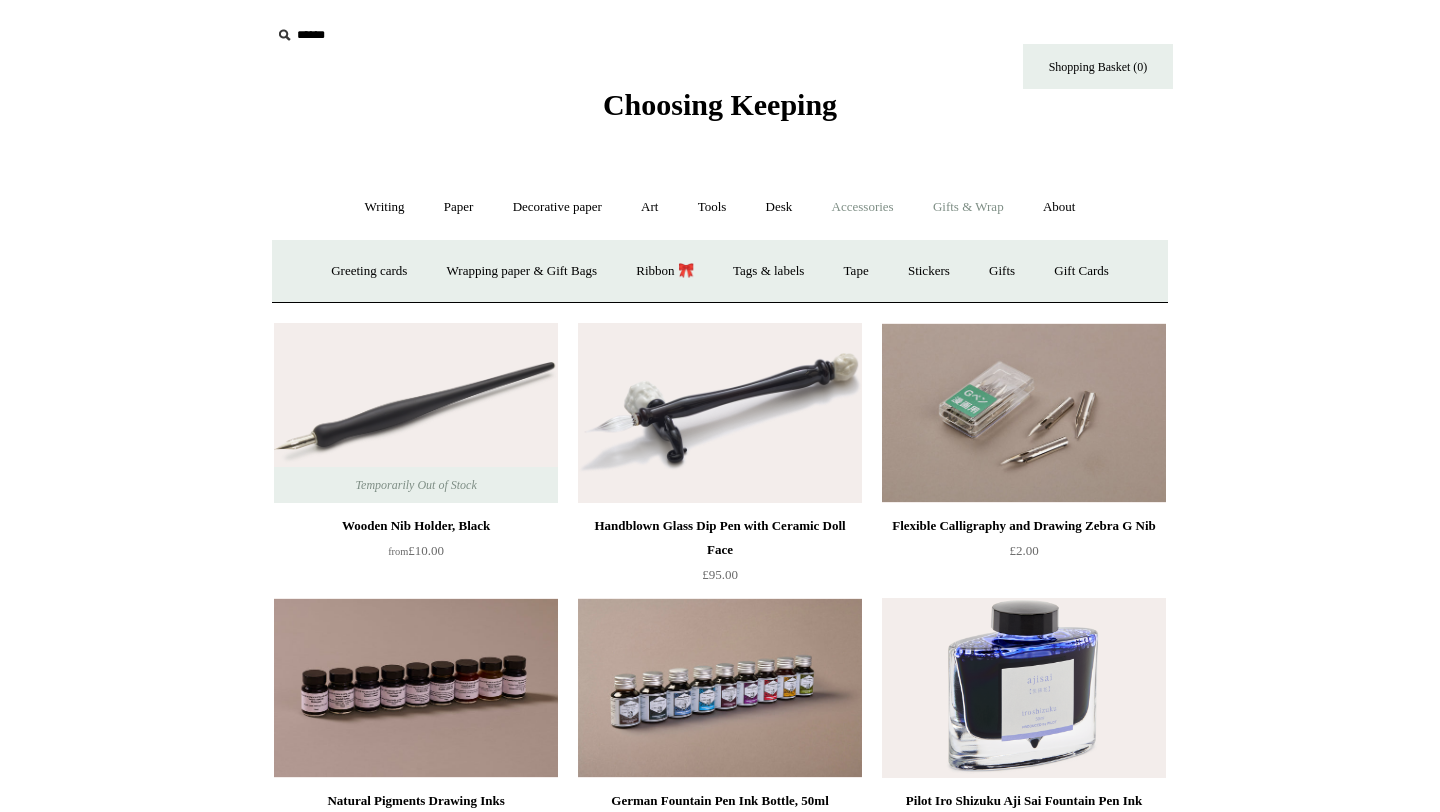 click on "Accessories +" at bounding box center (863, 207) 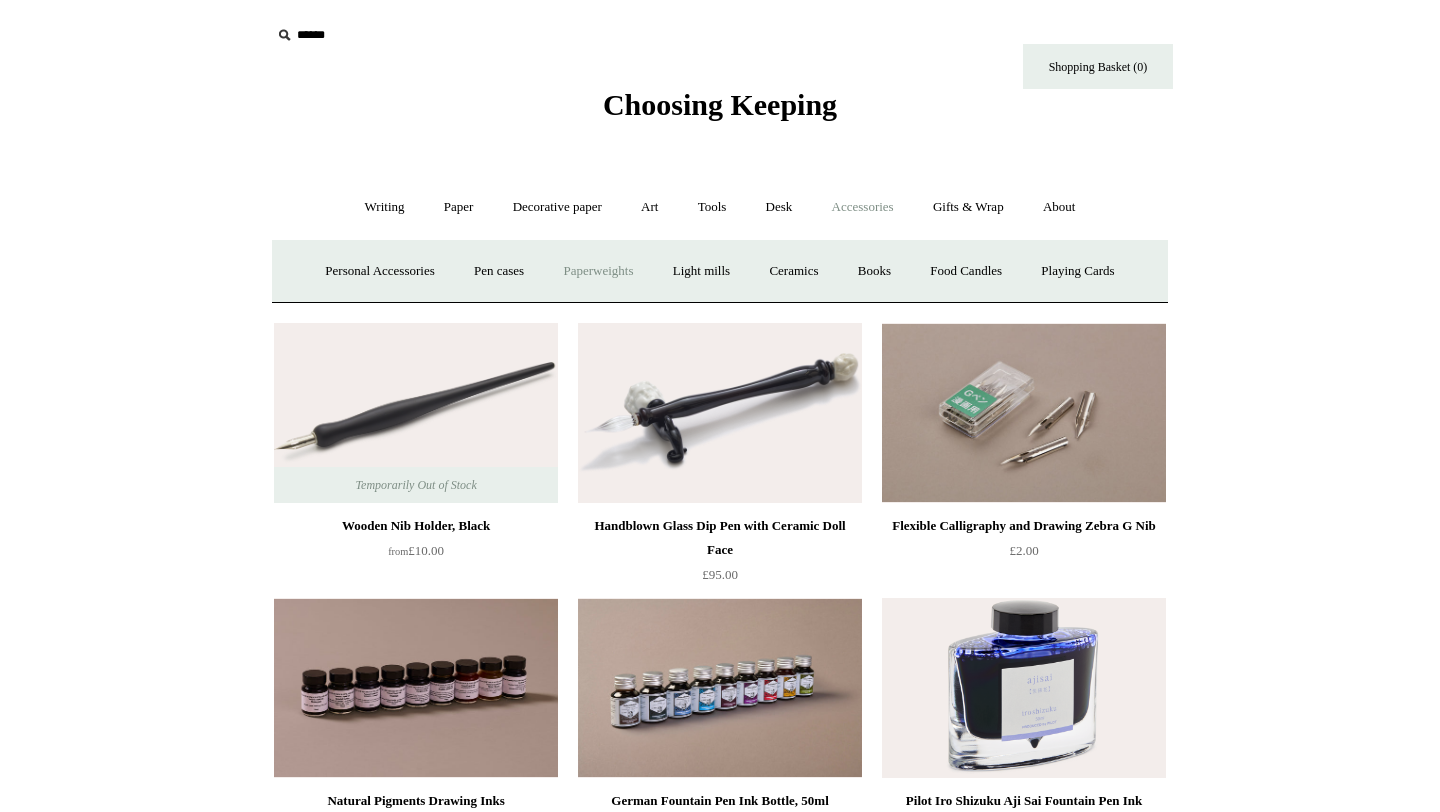 click on "Paperweights +" at bounding box center (598, 271) 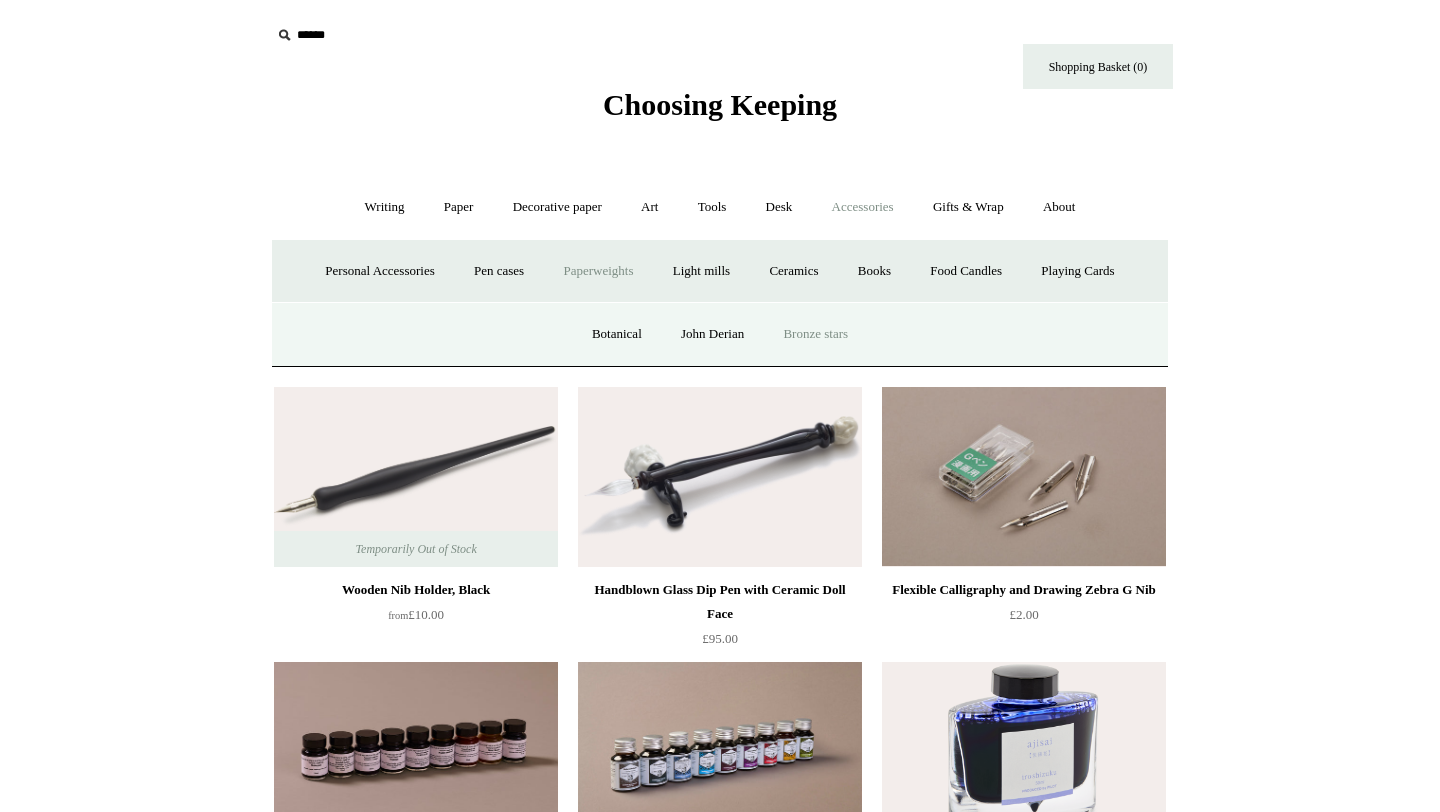 click on "Bronze stars" at bounding box center (815, 334) 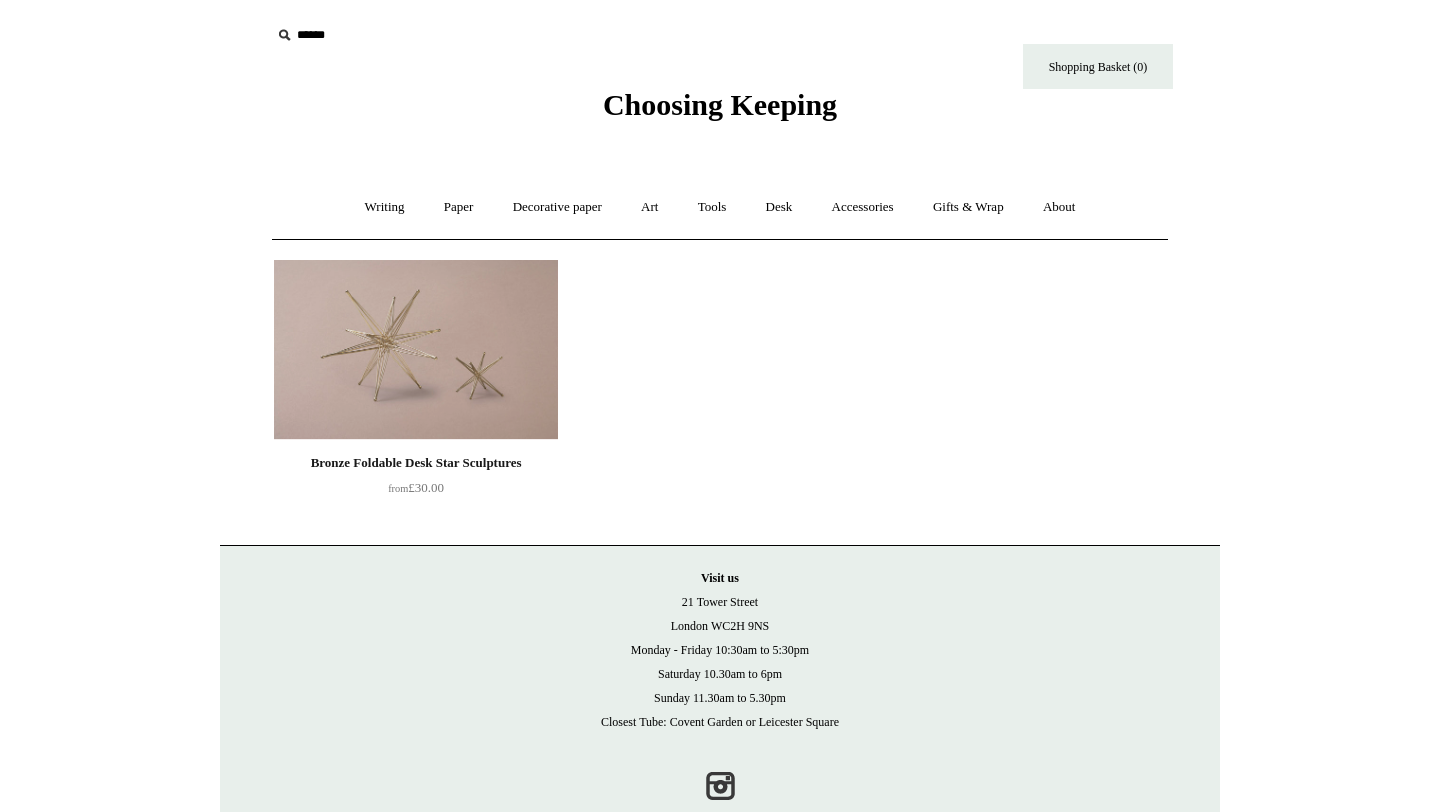 scroll, scrollTop: 0, scrollLeft: 0, axis: both 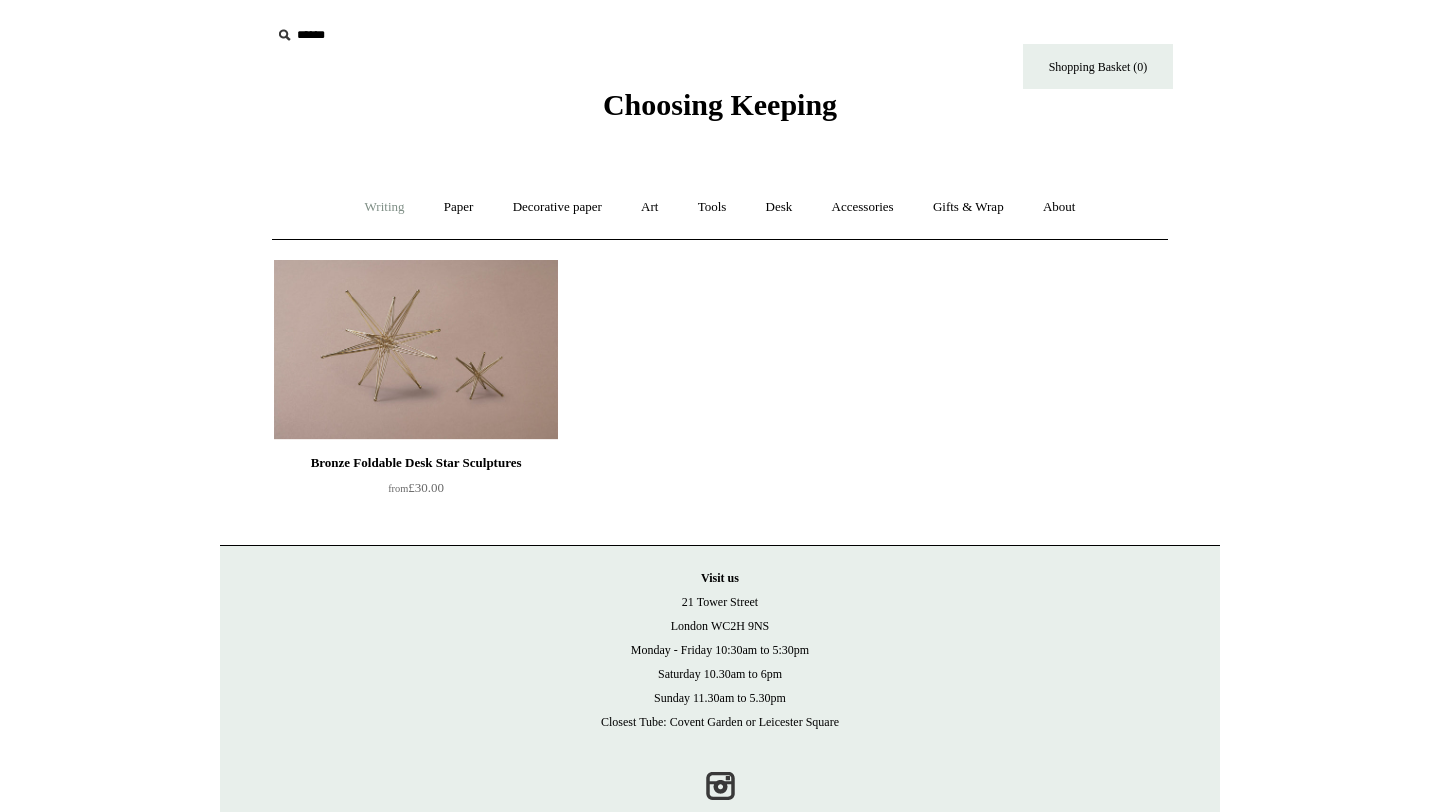 click on "Writing +" at bounding box center (385, 207) 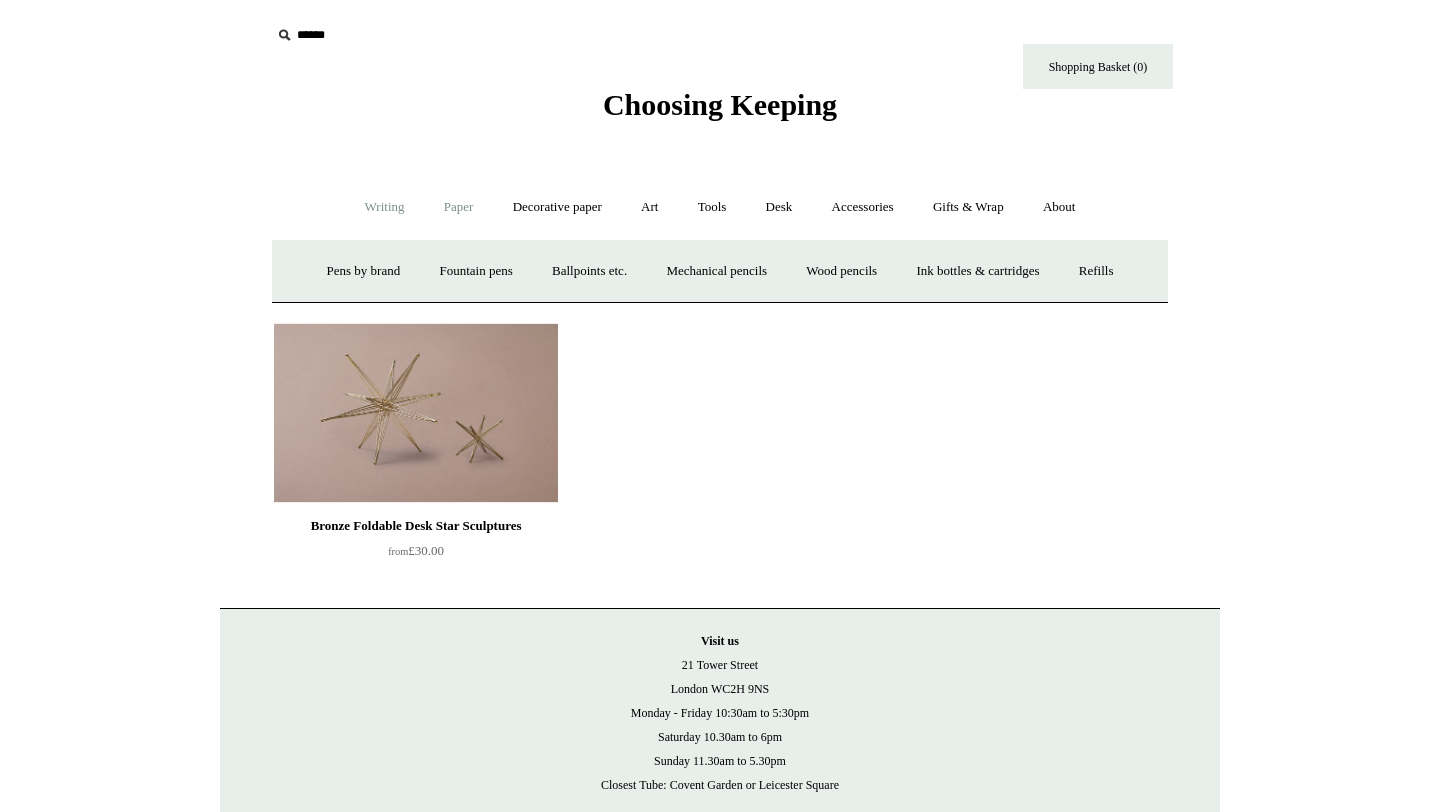click on "Paper +" at bounding box center (459, 207) 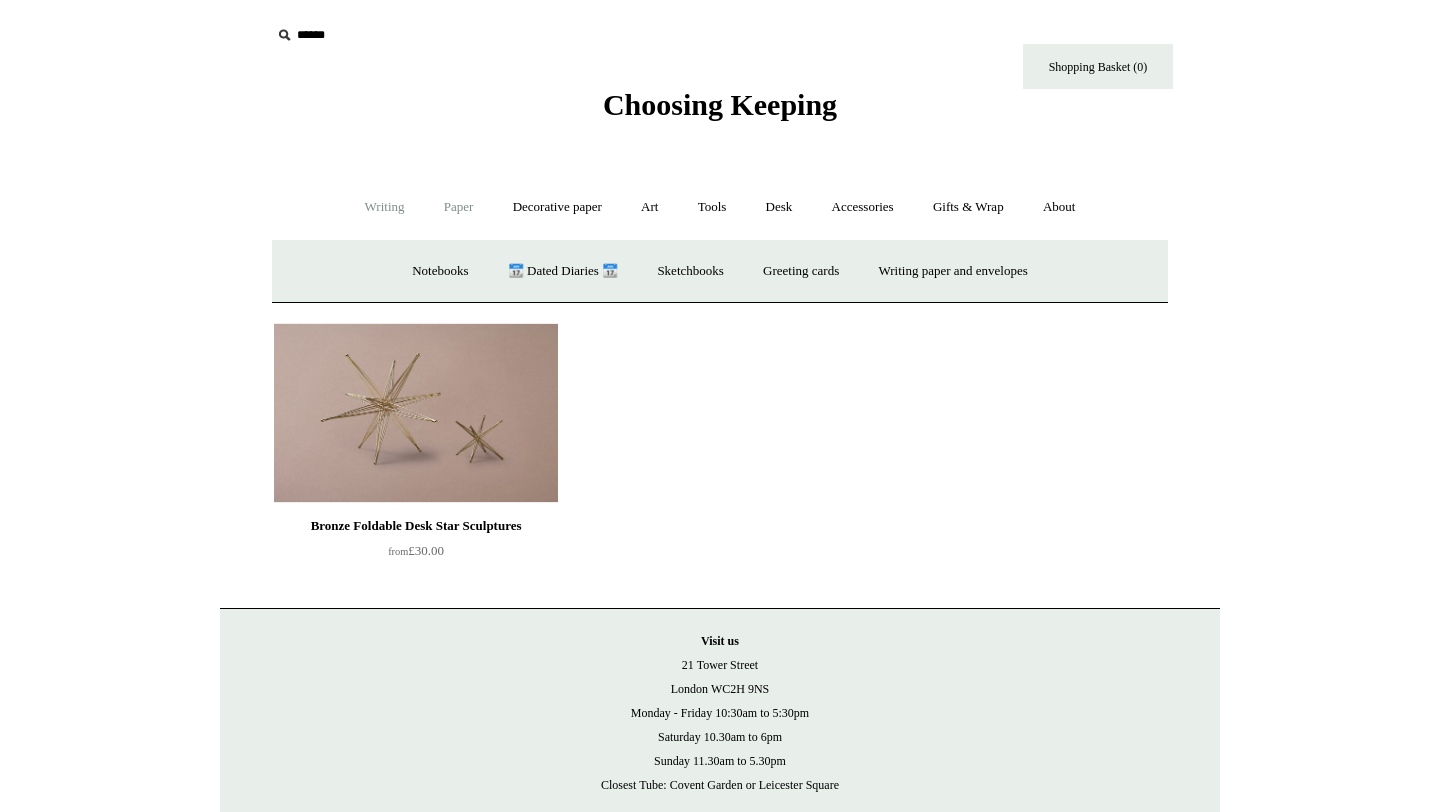 click on "Writing +" at bounding box center (385, 207) 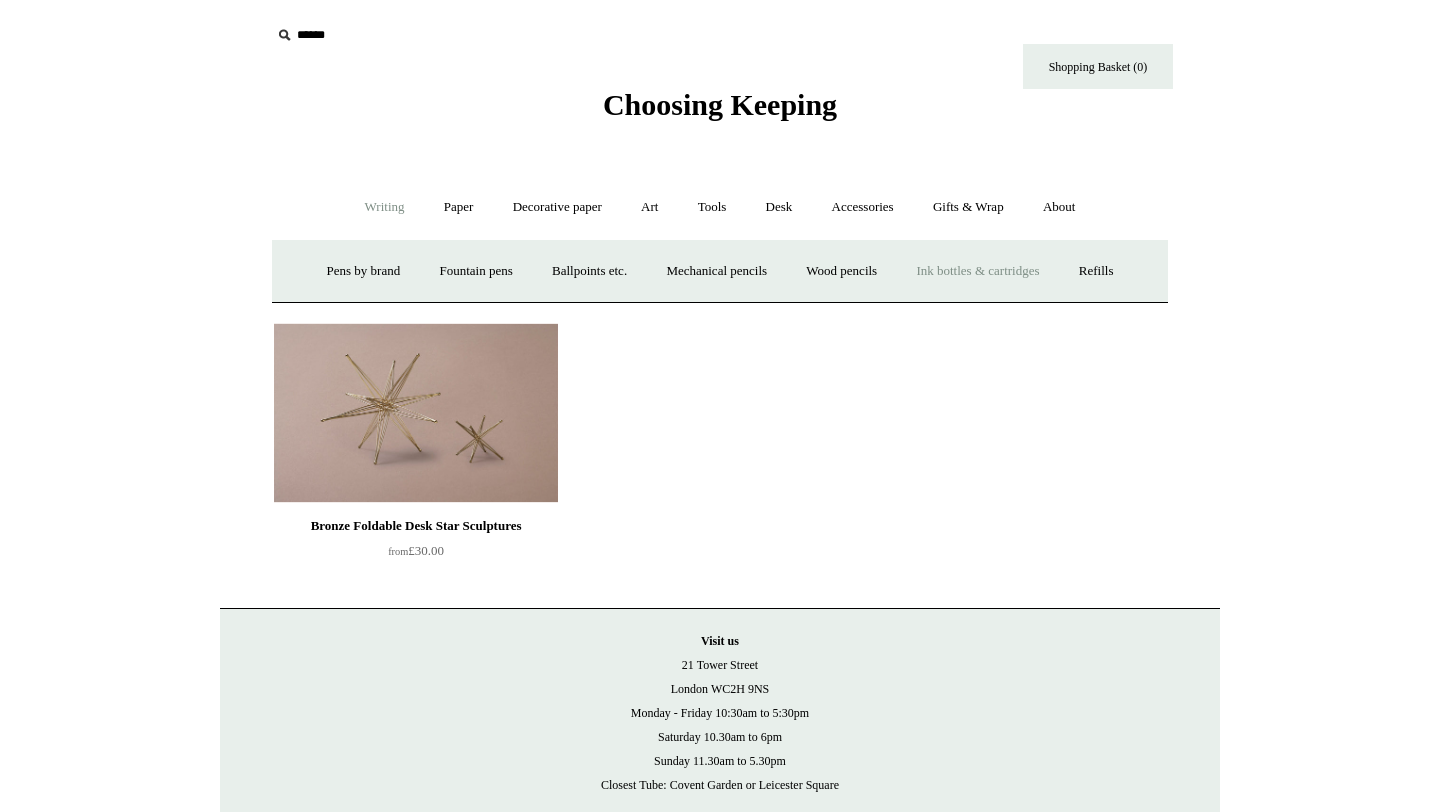 click on "Ink bottles & cartridges +" at bounding box center [977, 271] 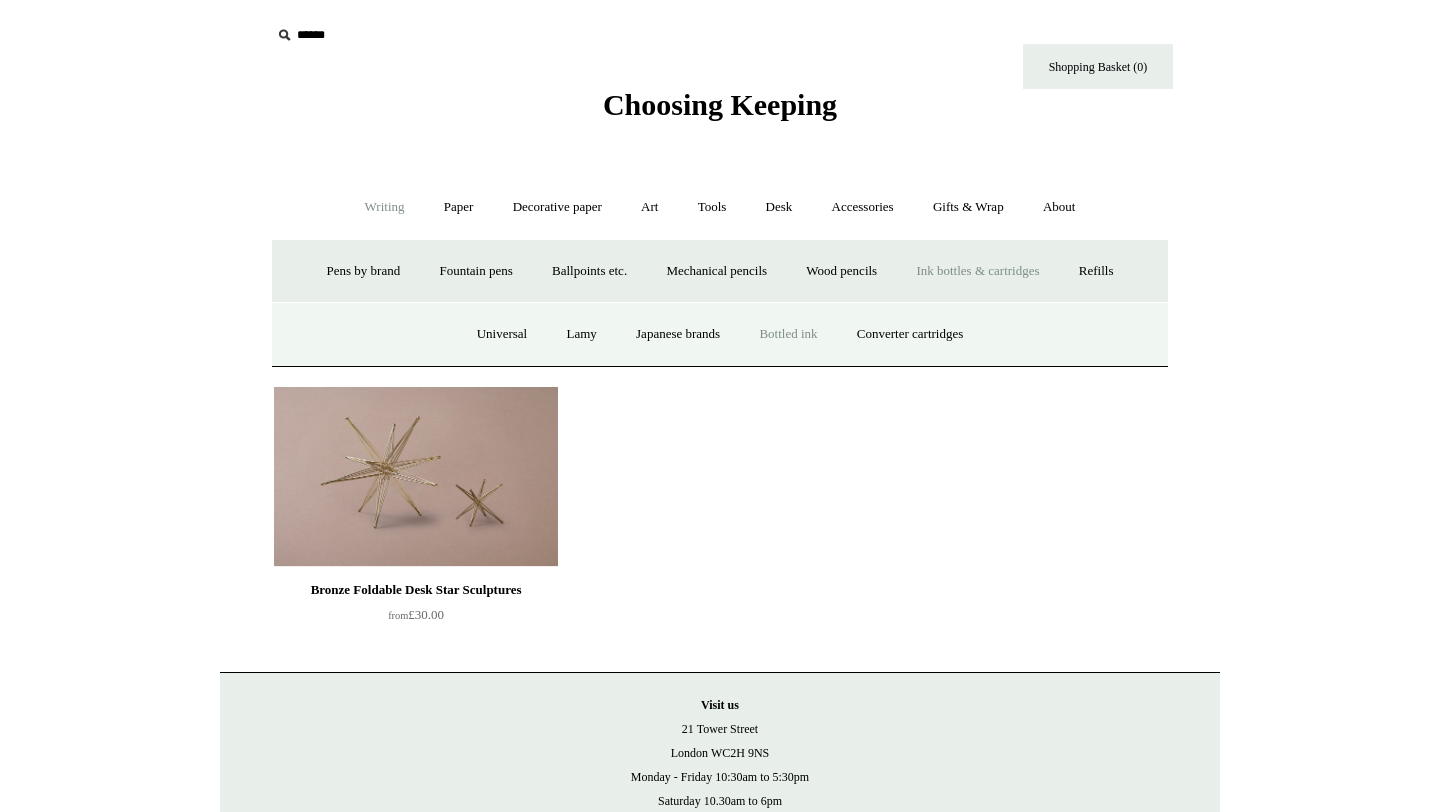 click on "Bottled ink" at bounding box center (788, 334) 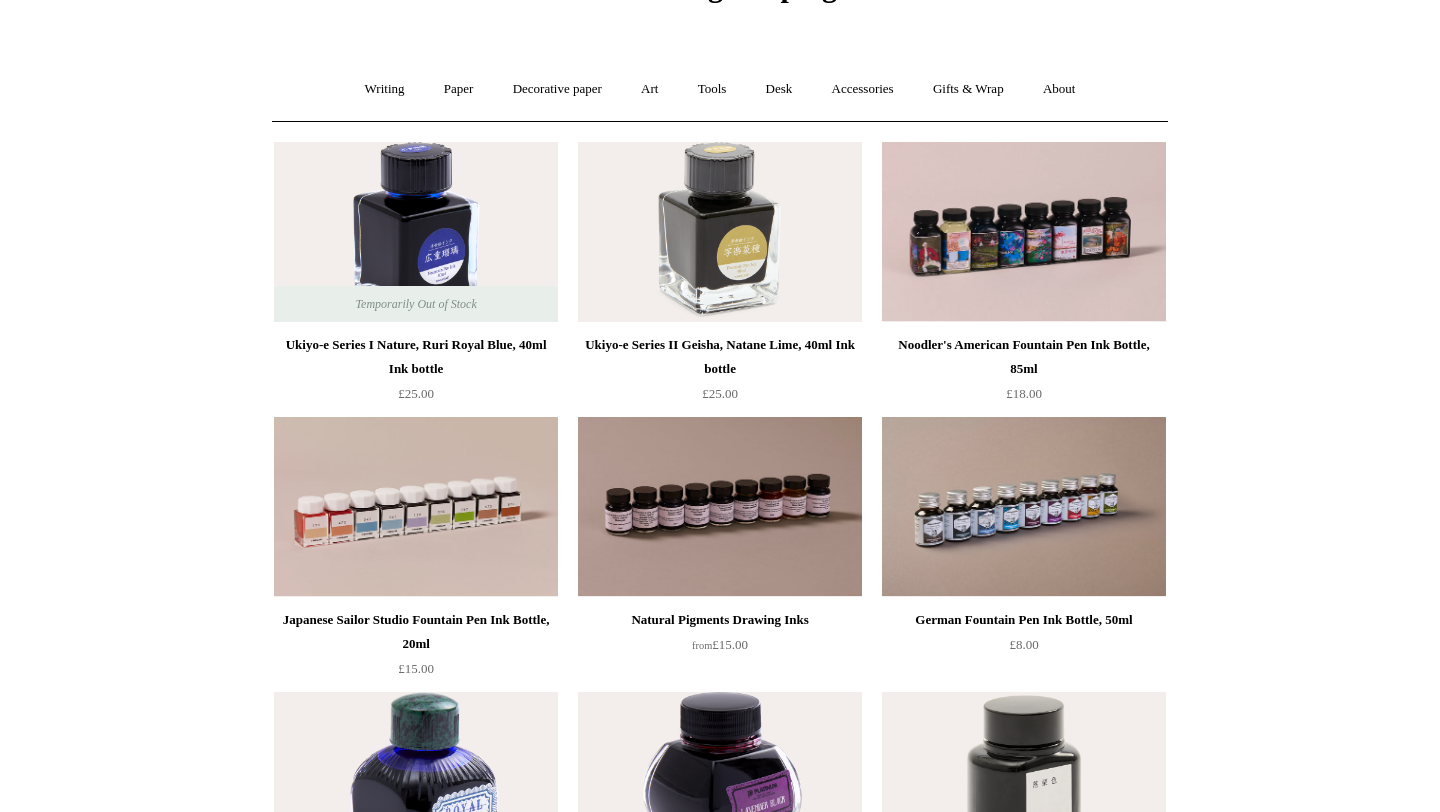 scroll, scrollTop: 0, scrollLeft: 0, axis: both 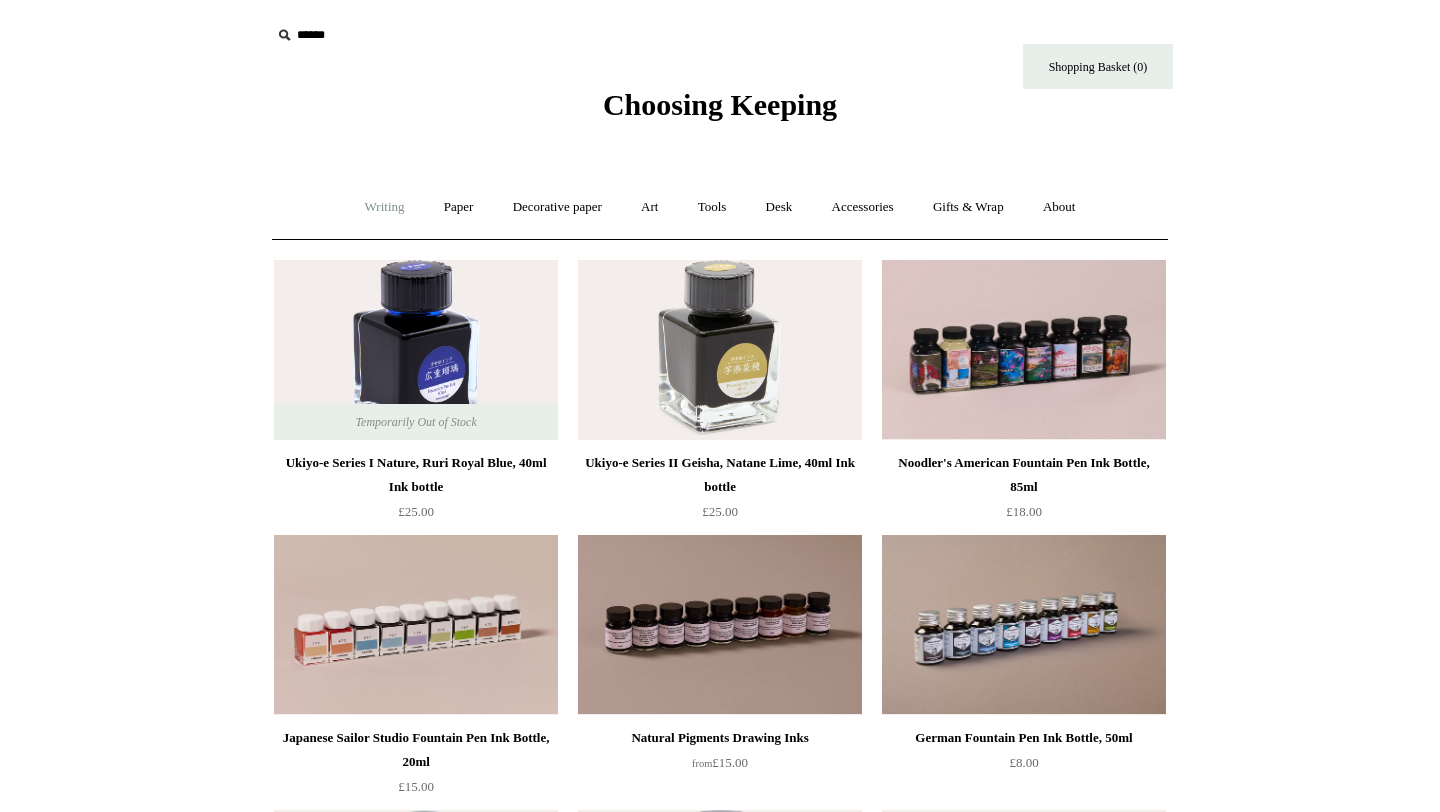 click on "Writing +" at bounding box center [385, 207] 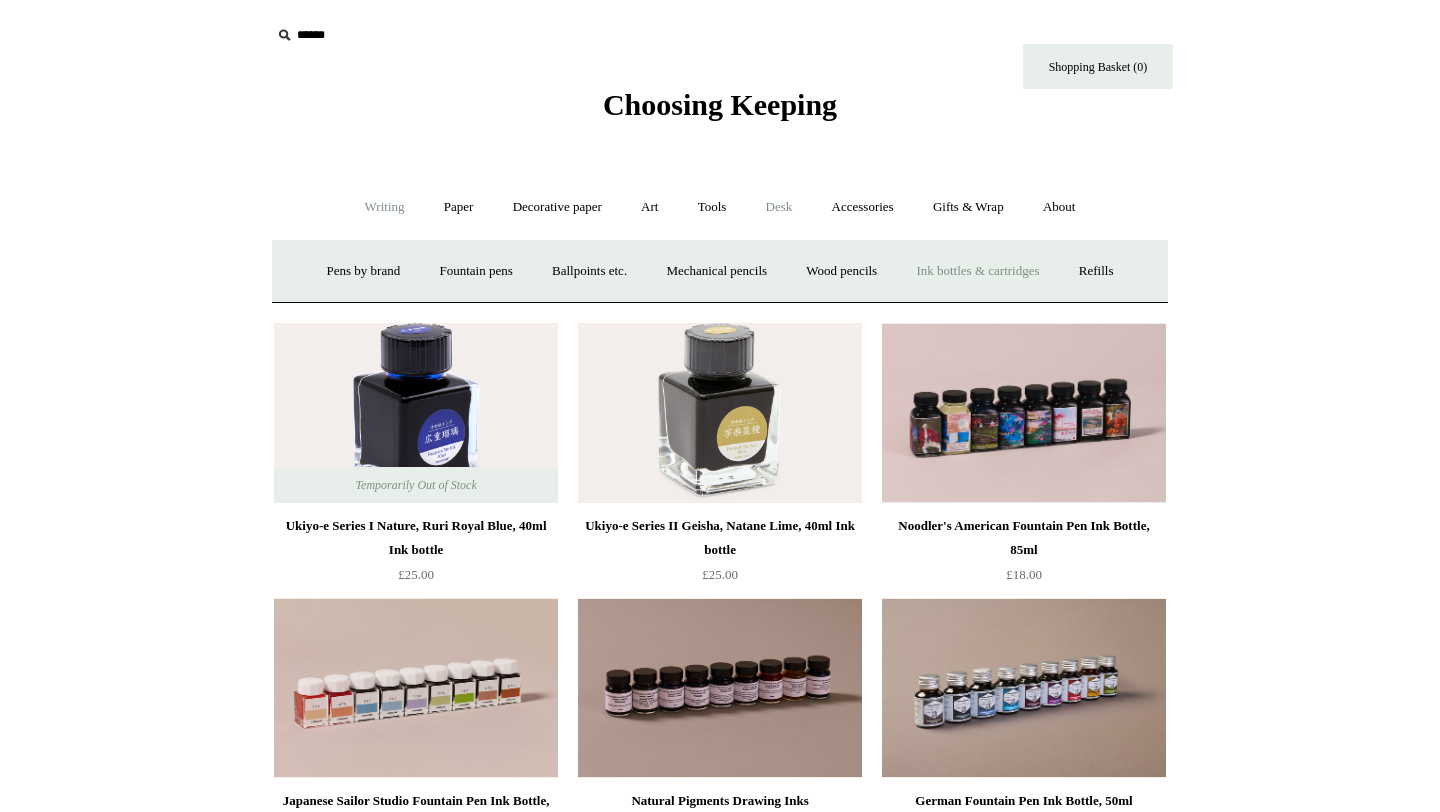 click on "Desk +" at bounding box center (779, 207) 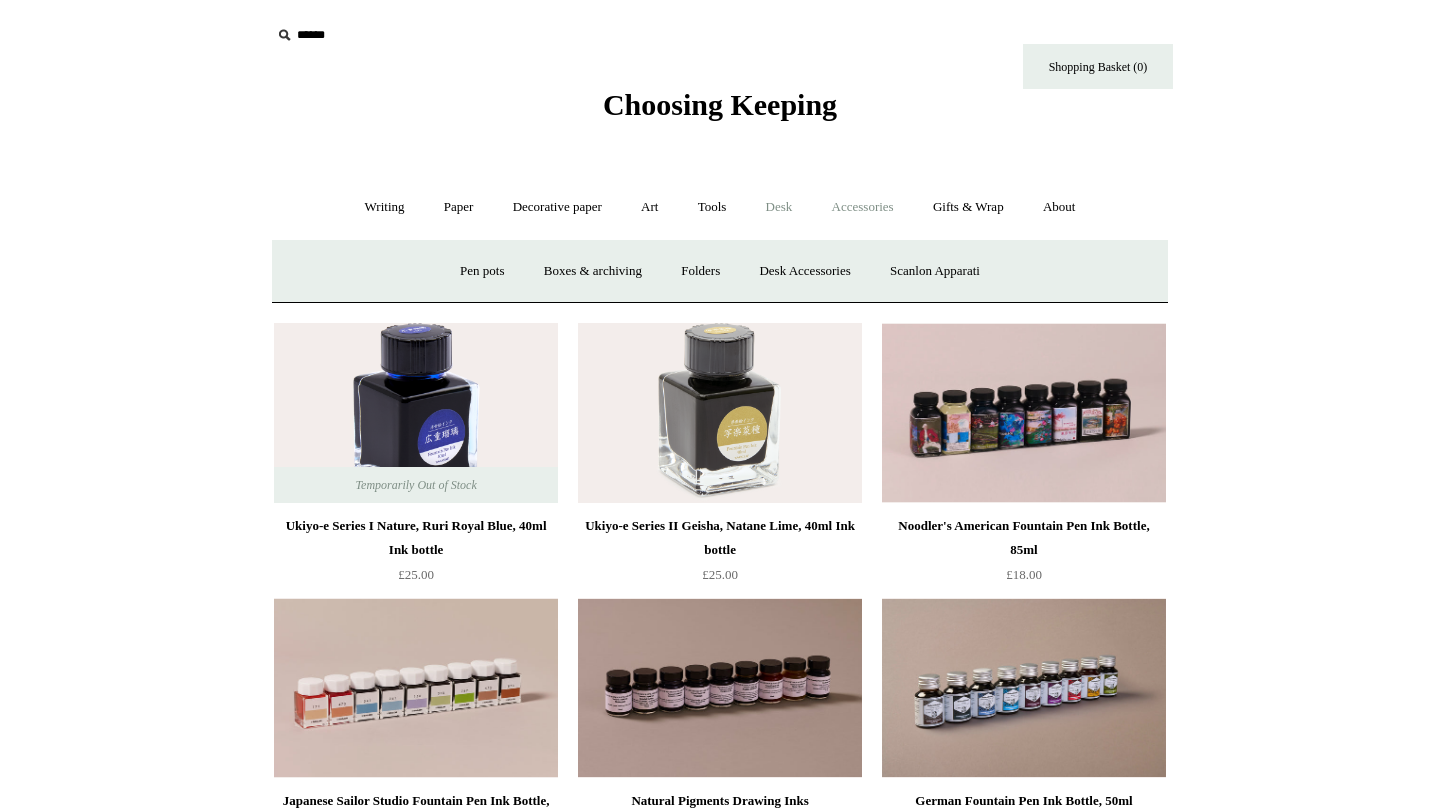 click on "Accessories +" at bounding box center (863, 207) 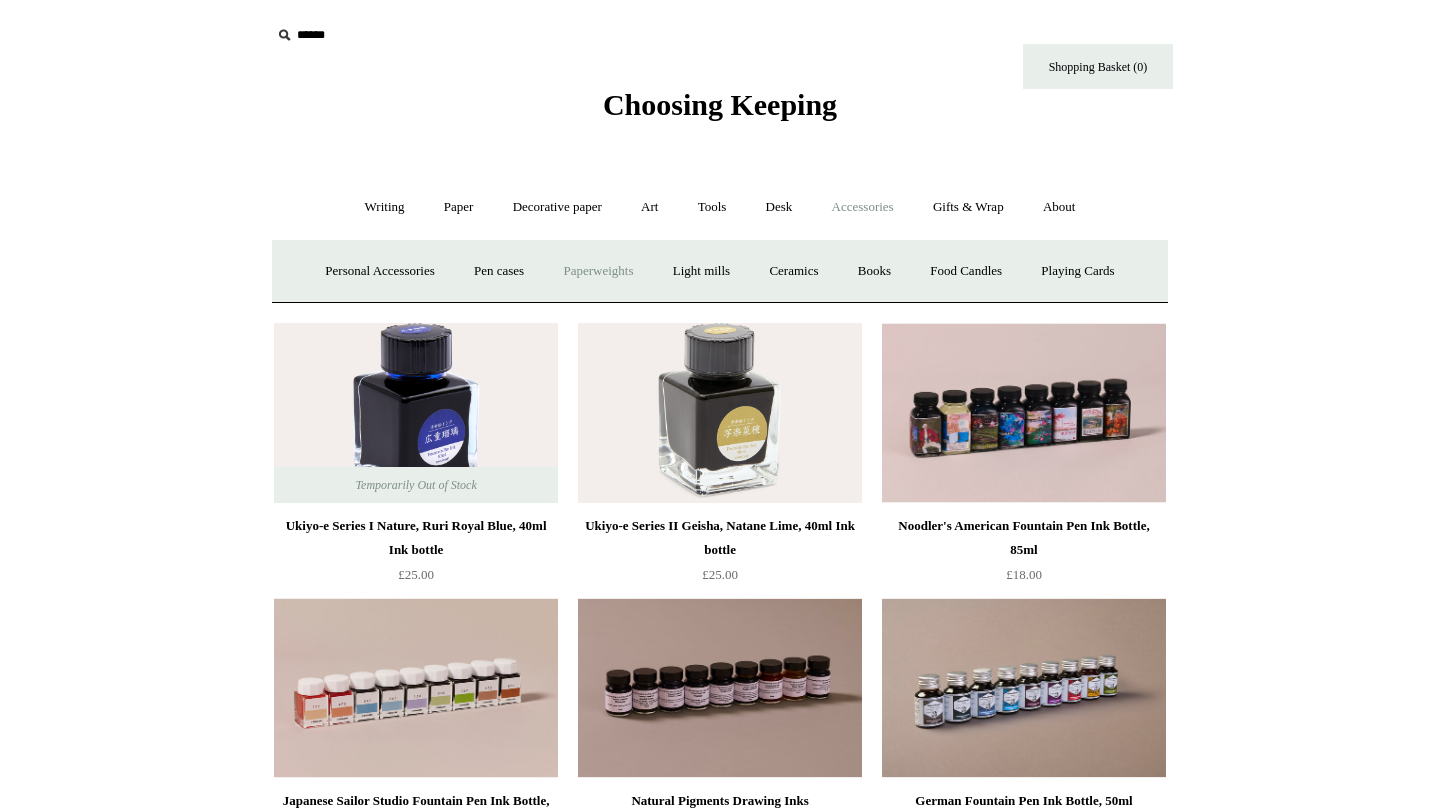 click on "Paperweights +" at bounding box center (598, 271) 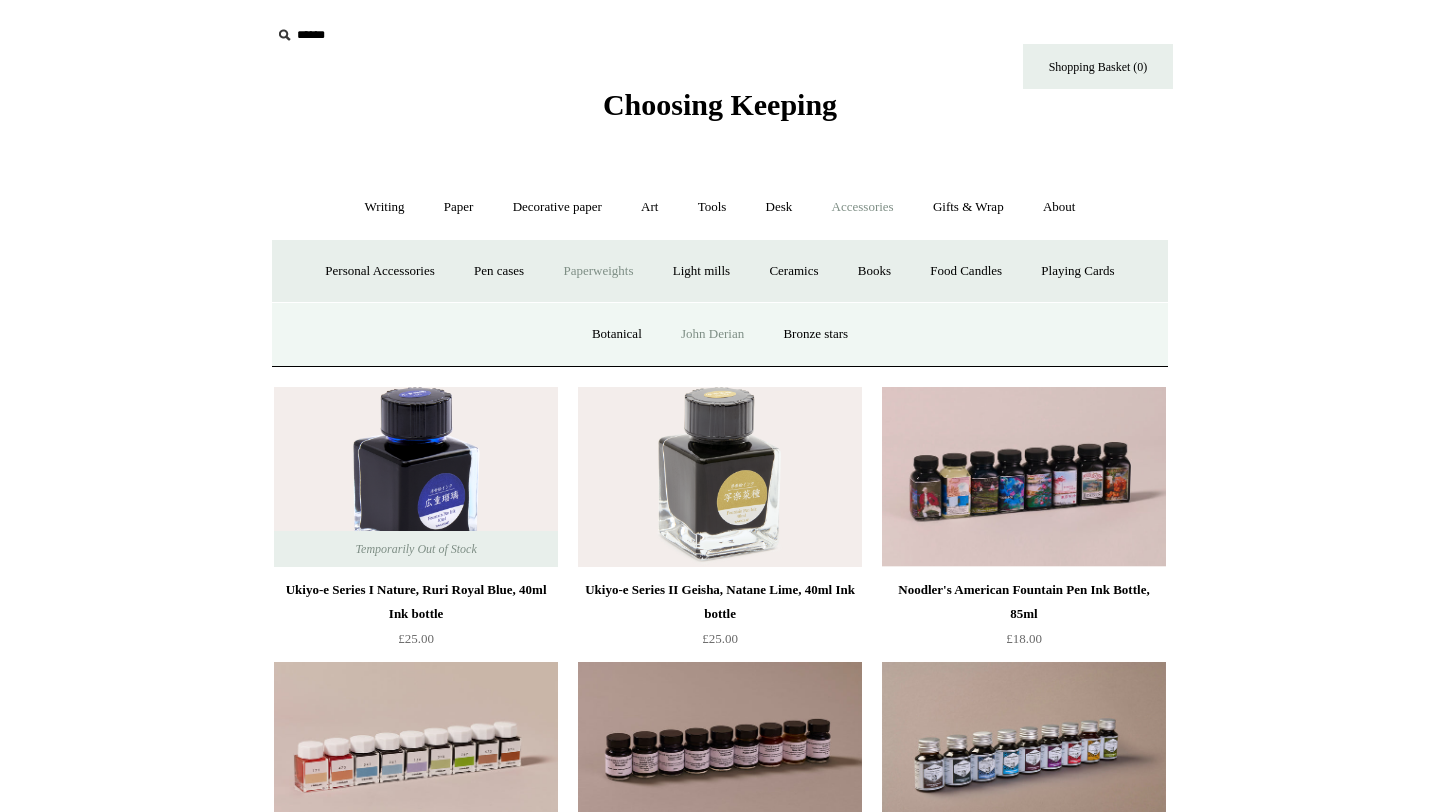 click on "John Derian" at bounding box center [712, 334] 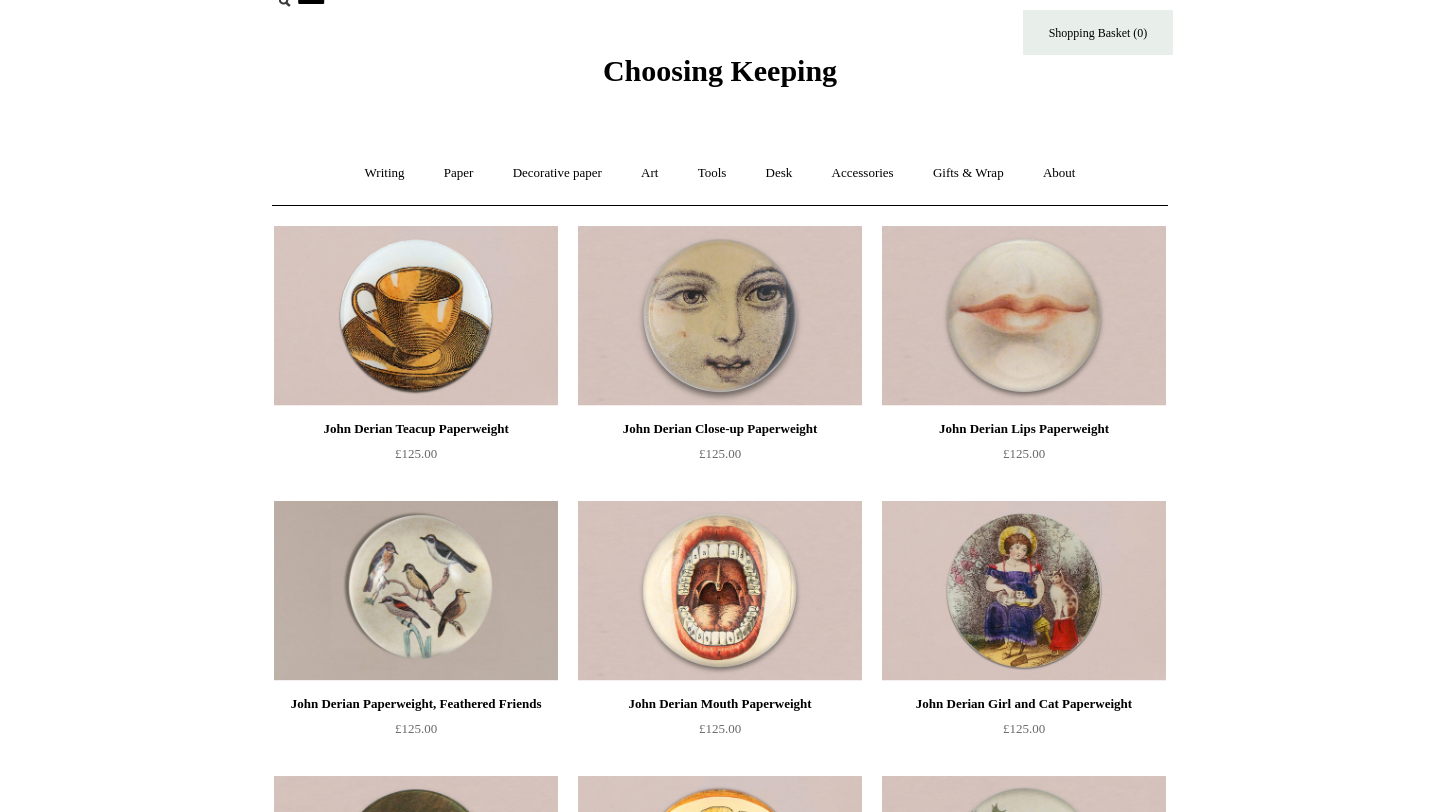 scroll, scrollTop: 0, scrollLeft: 0, axis: both 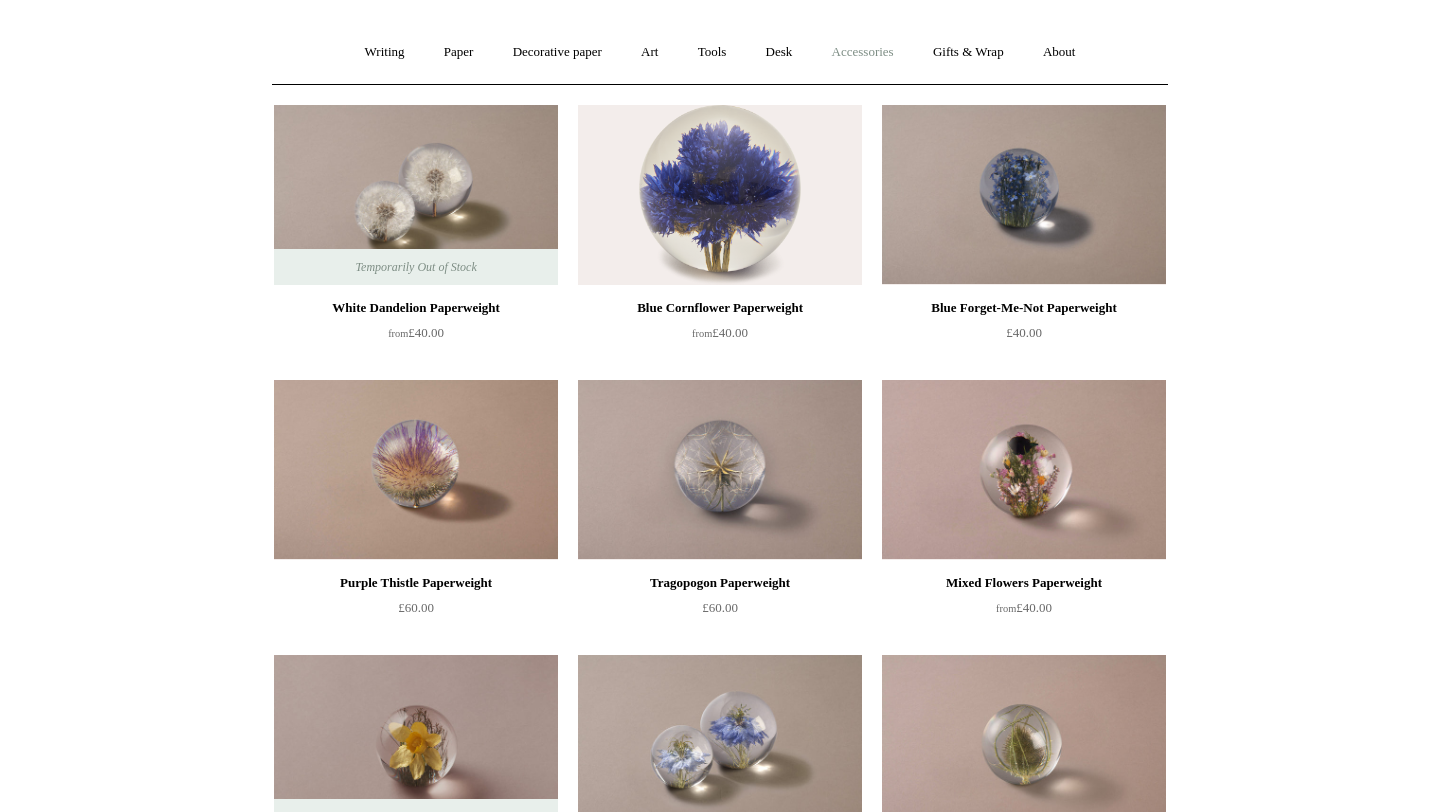 click on "Accessories +" at bounding box center (863, 52) 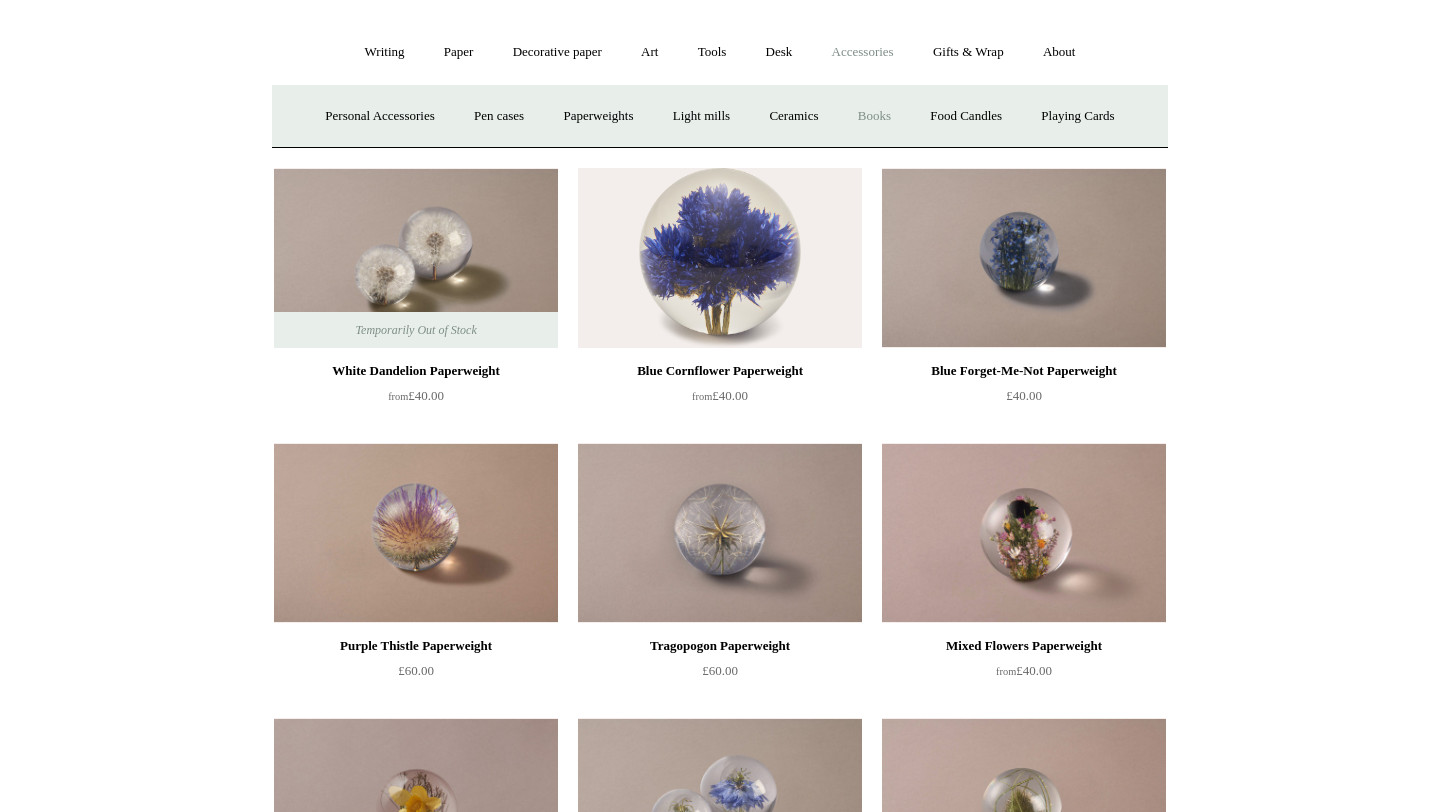 click on "Books" at bounding box center (874, 116) 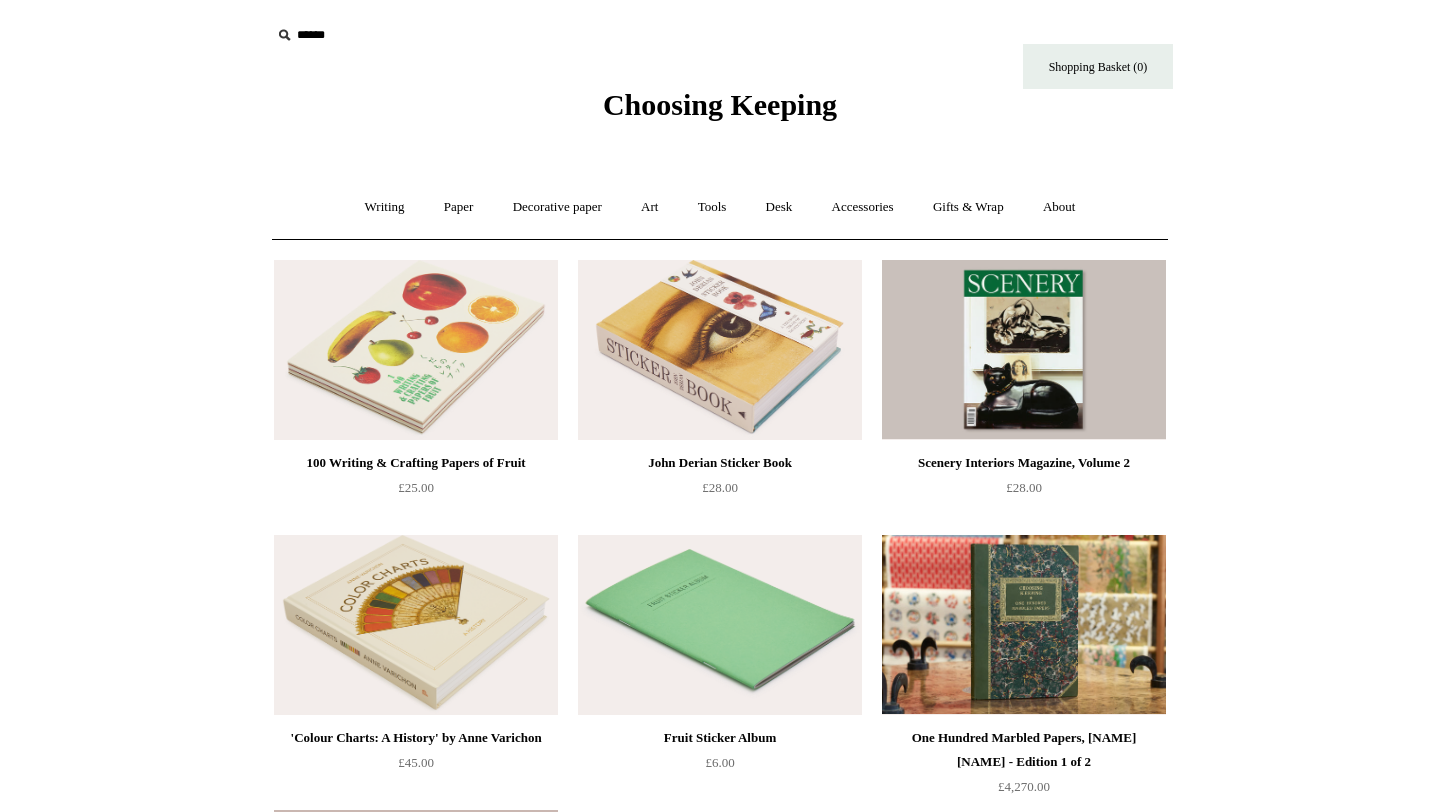 scroll, scrollTop: 0, scrollLeft: 0, axis: both 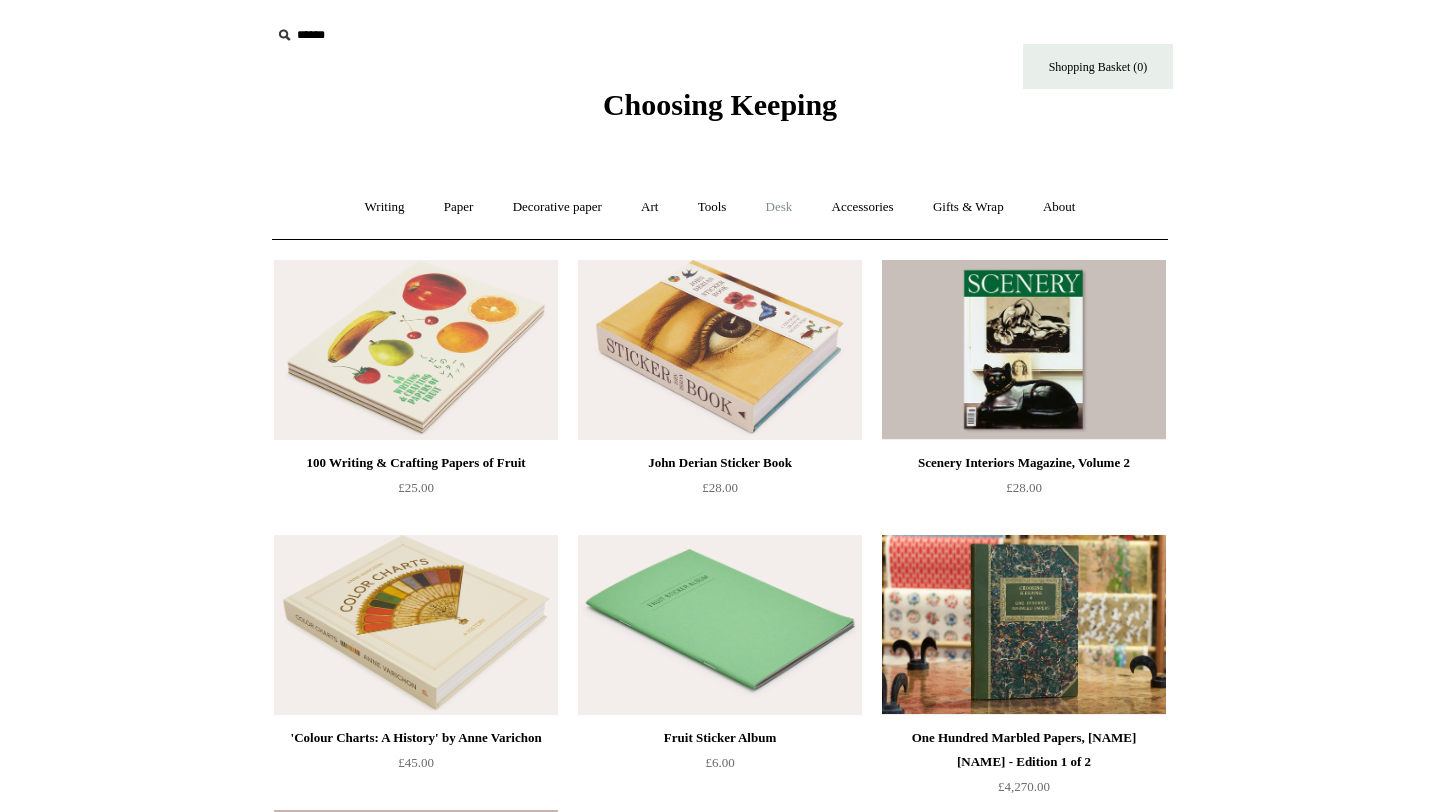 click on "Desk +" at bounding box center (779, 207) 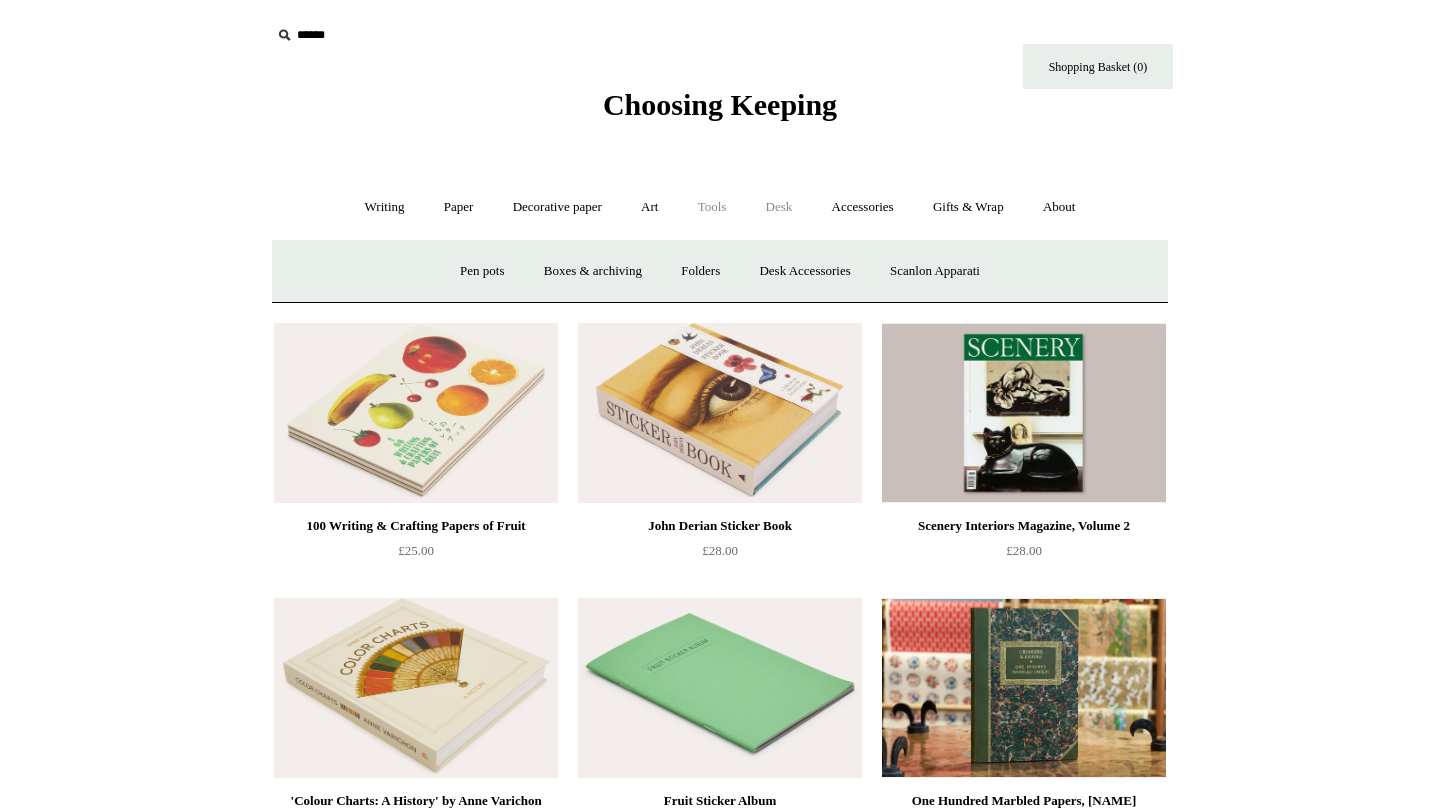 click on "Tools +" at bounding box center (712, 207) 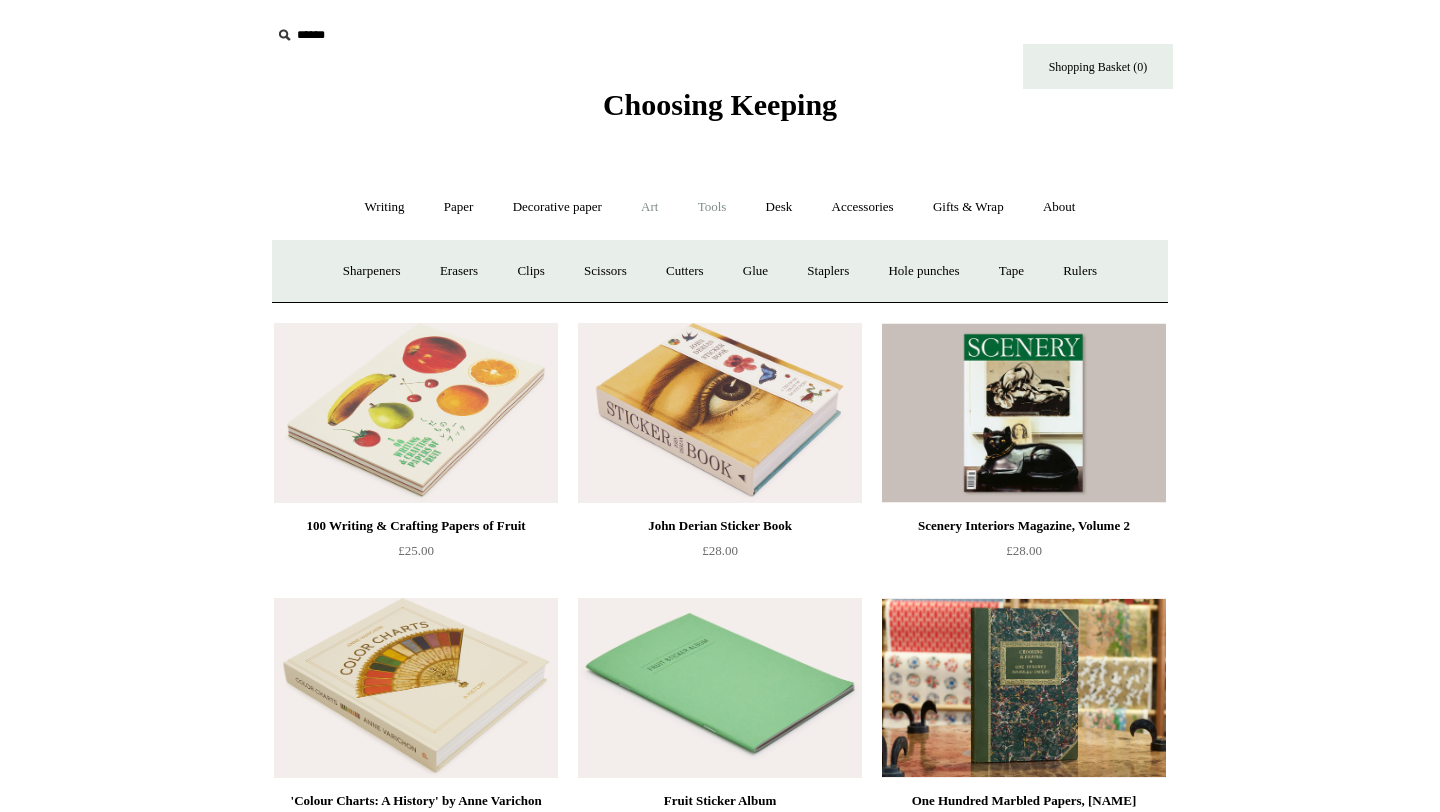 click on "Art +" at bounding box center [649, 207] 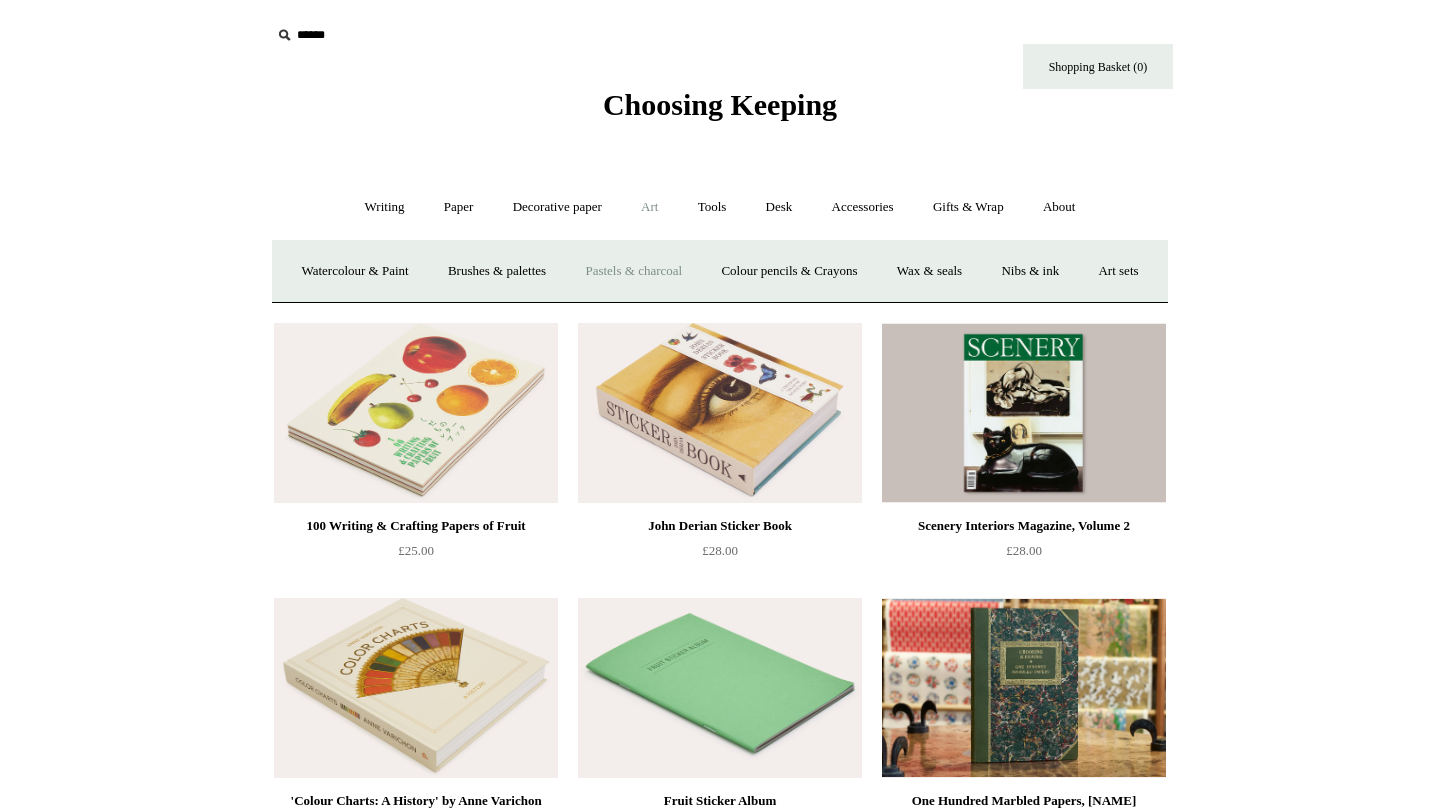 click on "Pastels & charcoal" at bounding box center [633, 271] 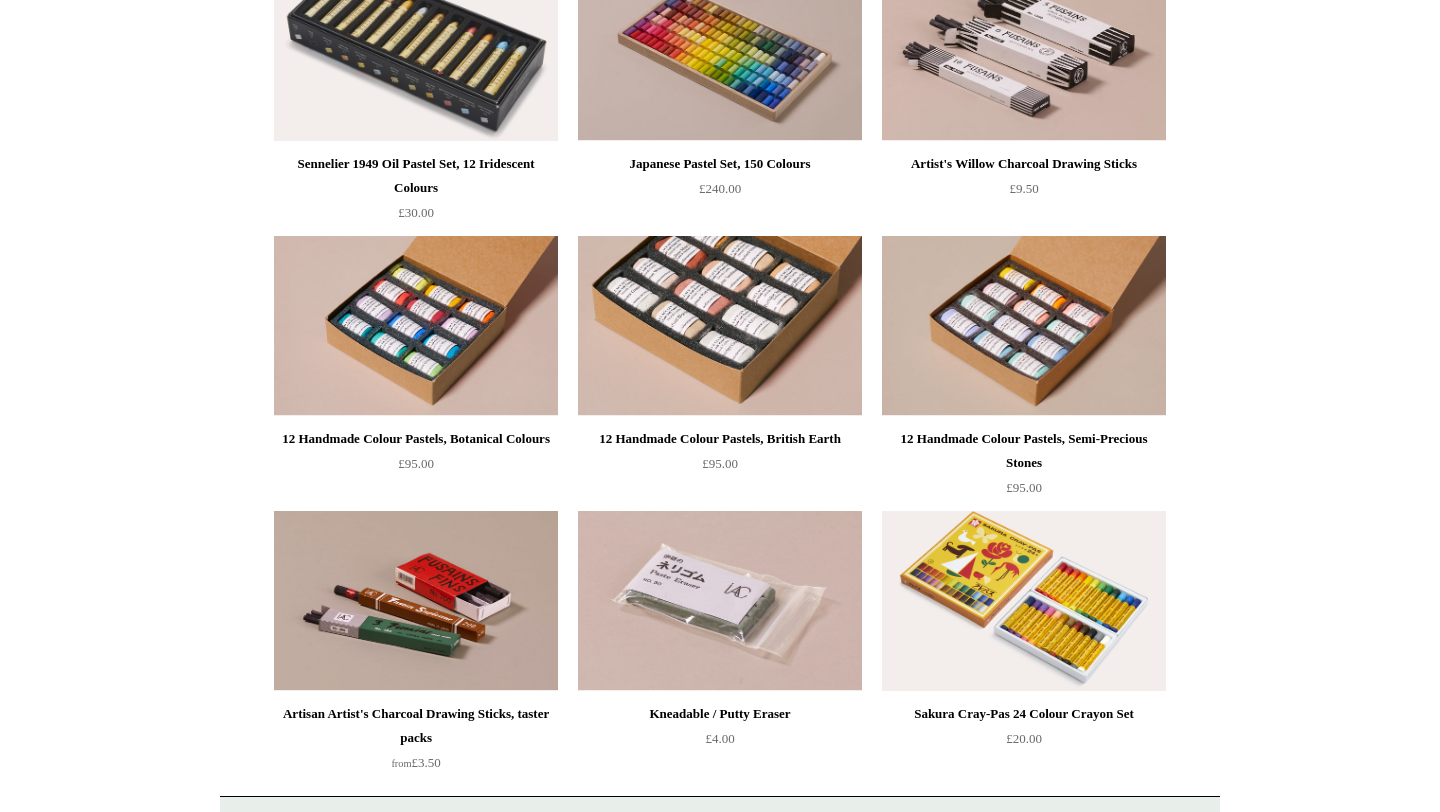 scroll, scrollTop: 594, scrollLeft: 0, axis: vertical 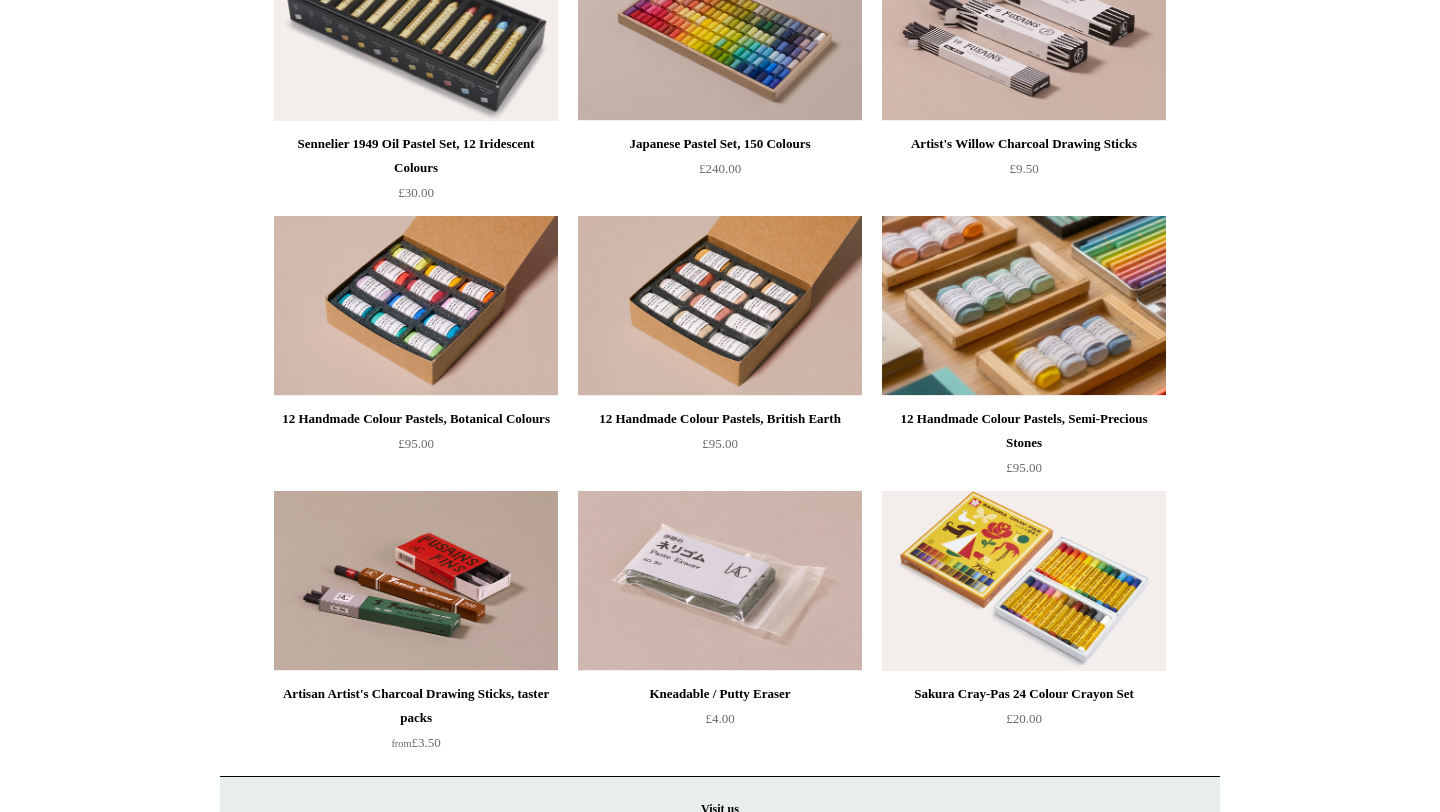 click at bounding box center [1024, 306] 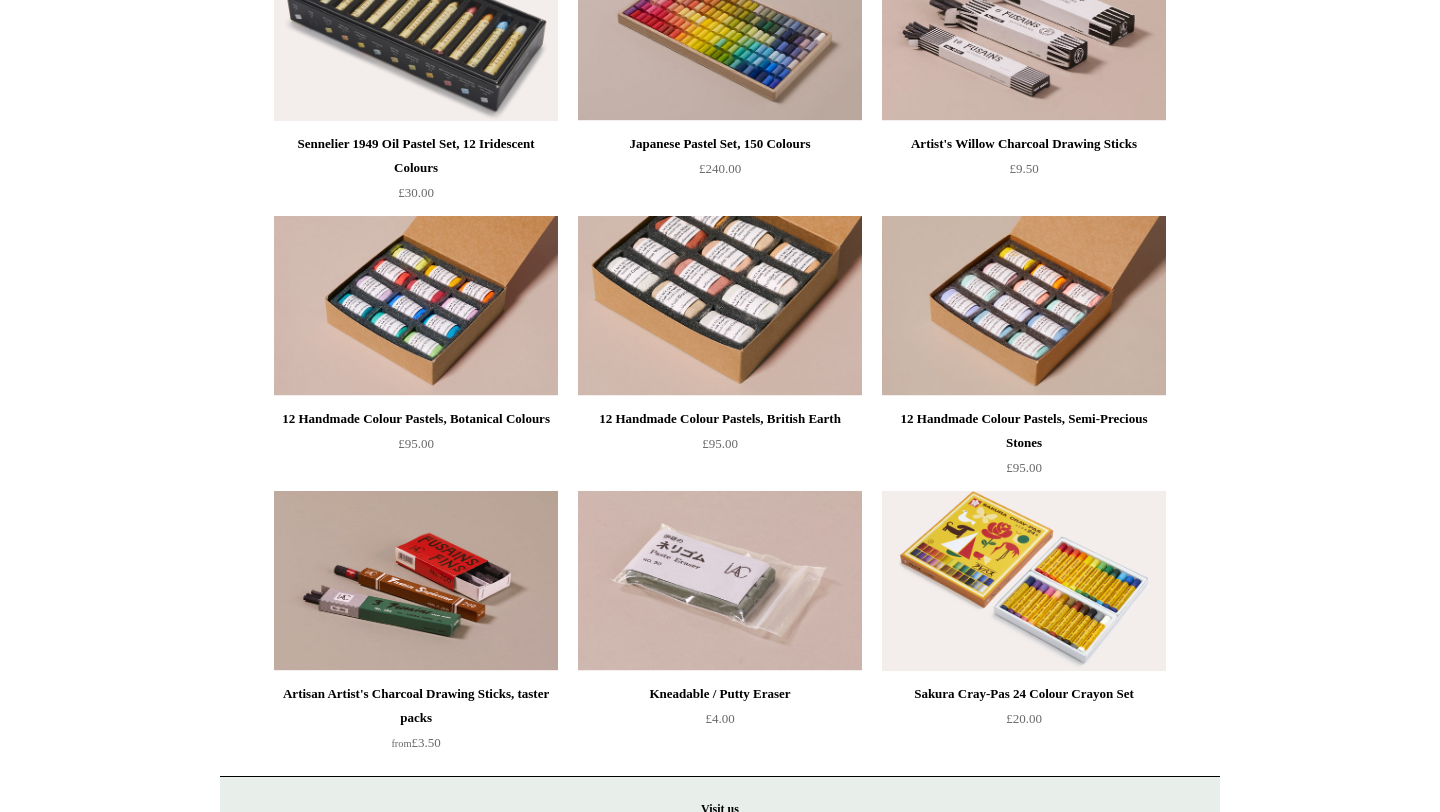 click at bounding box center (720, 306) 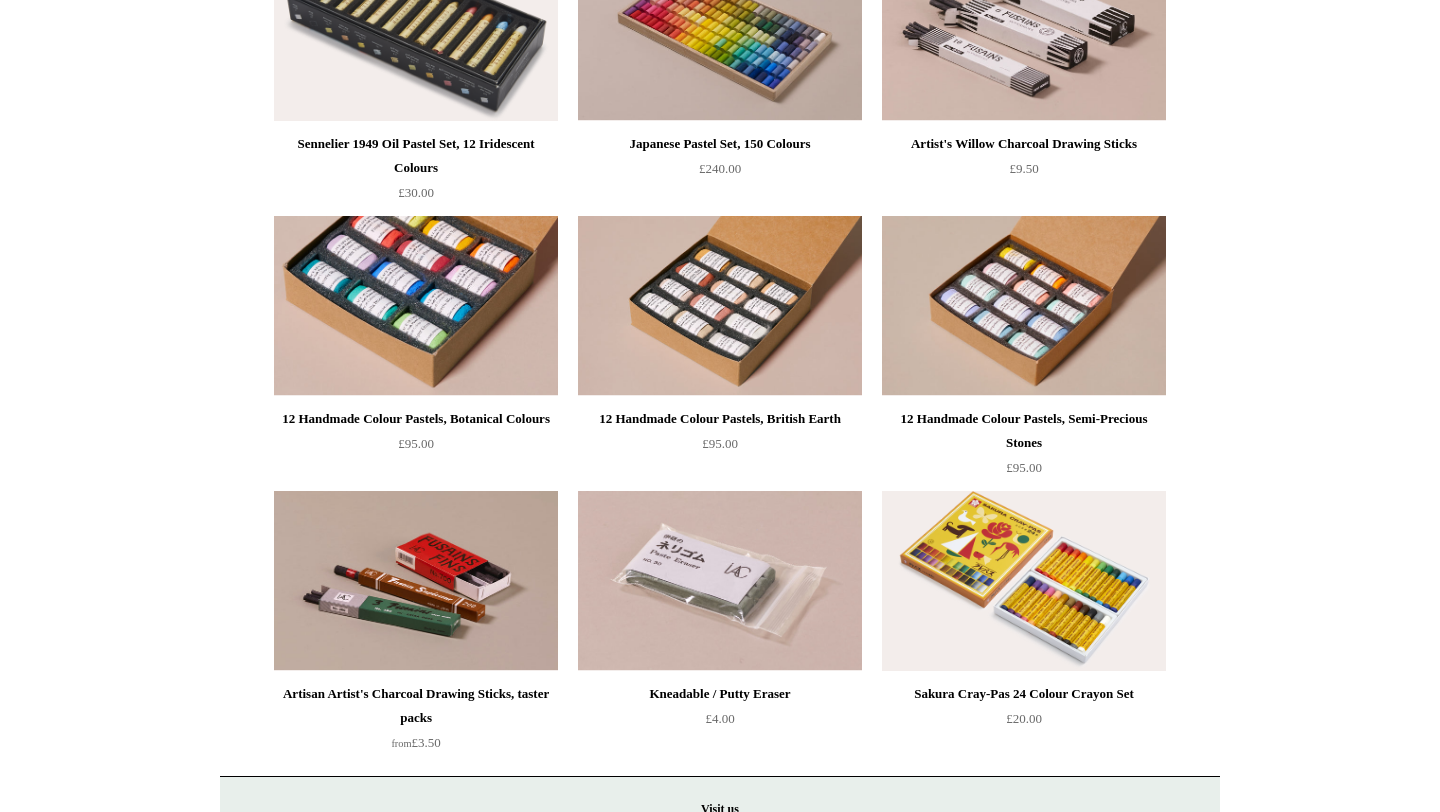 click at bounding box center (416, 306) 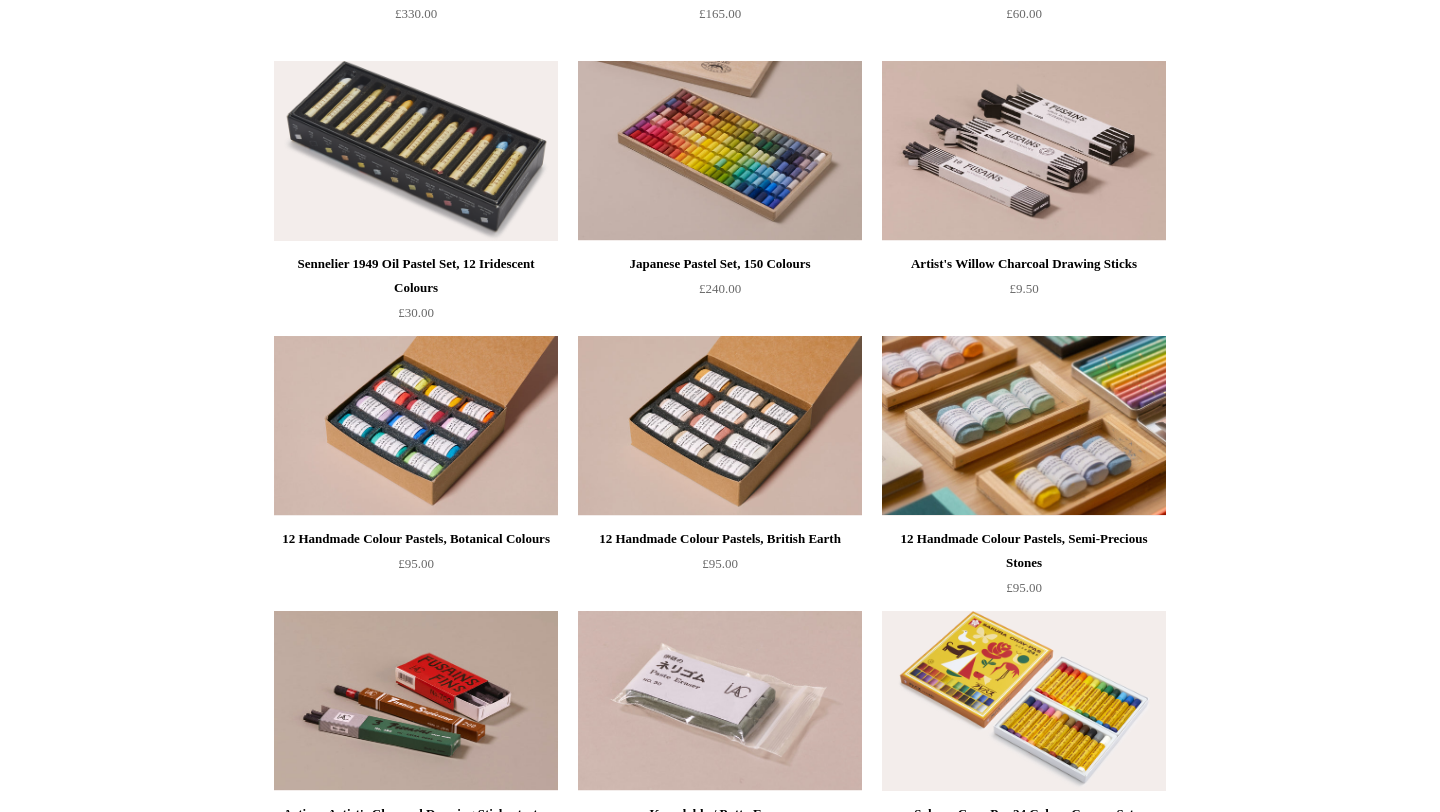 scroll, scrollTop: 456, scrollLeft: 0, axis: vertical 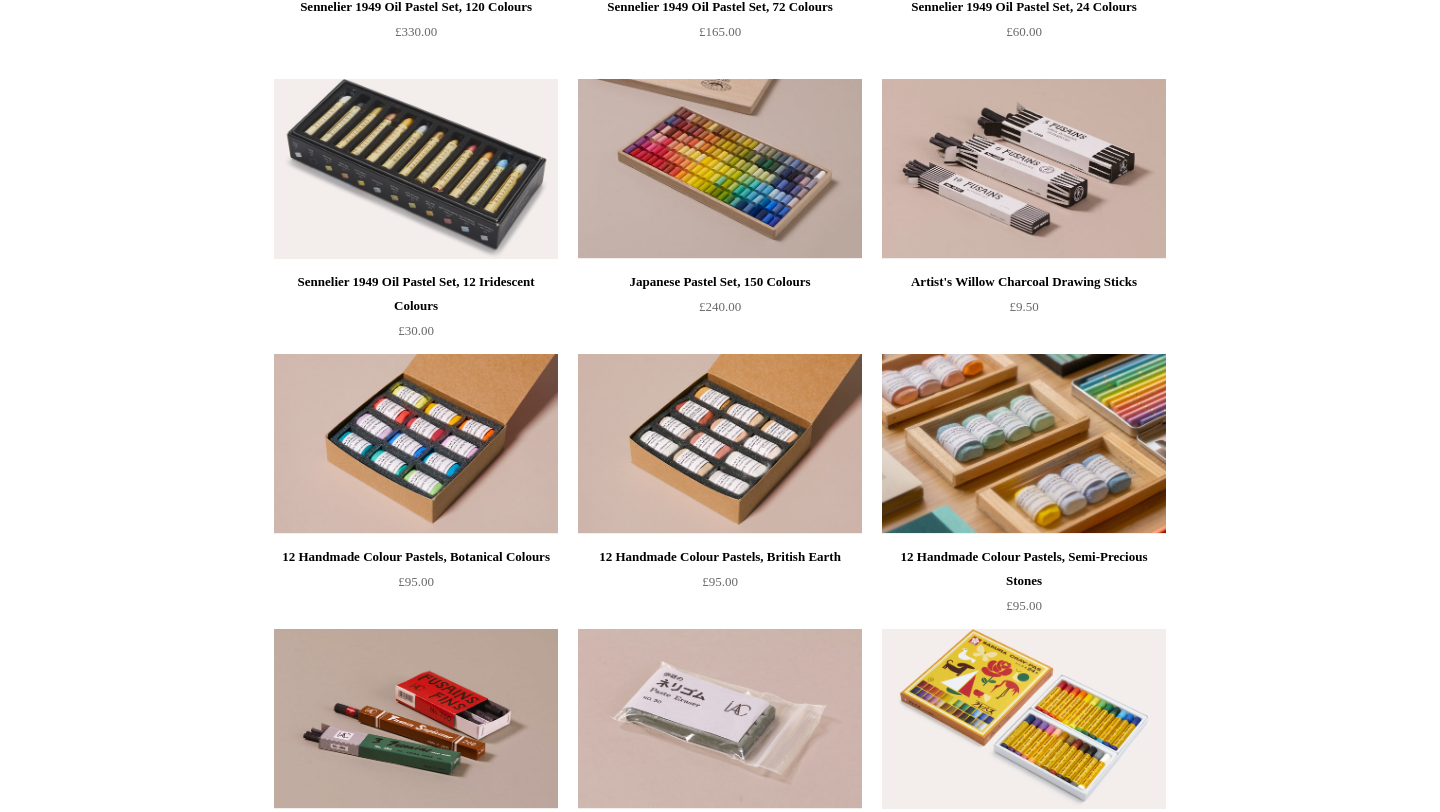 click at bounding box center [1024, 444] 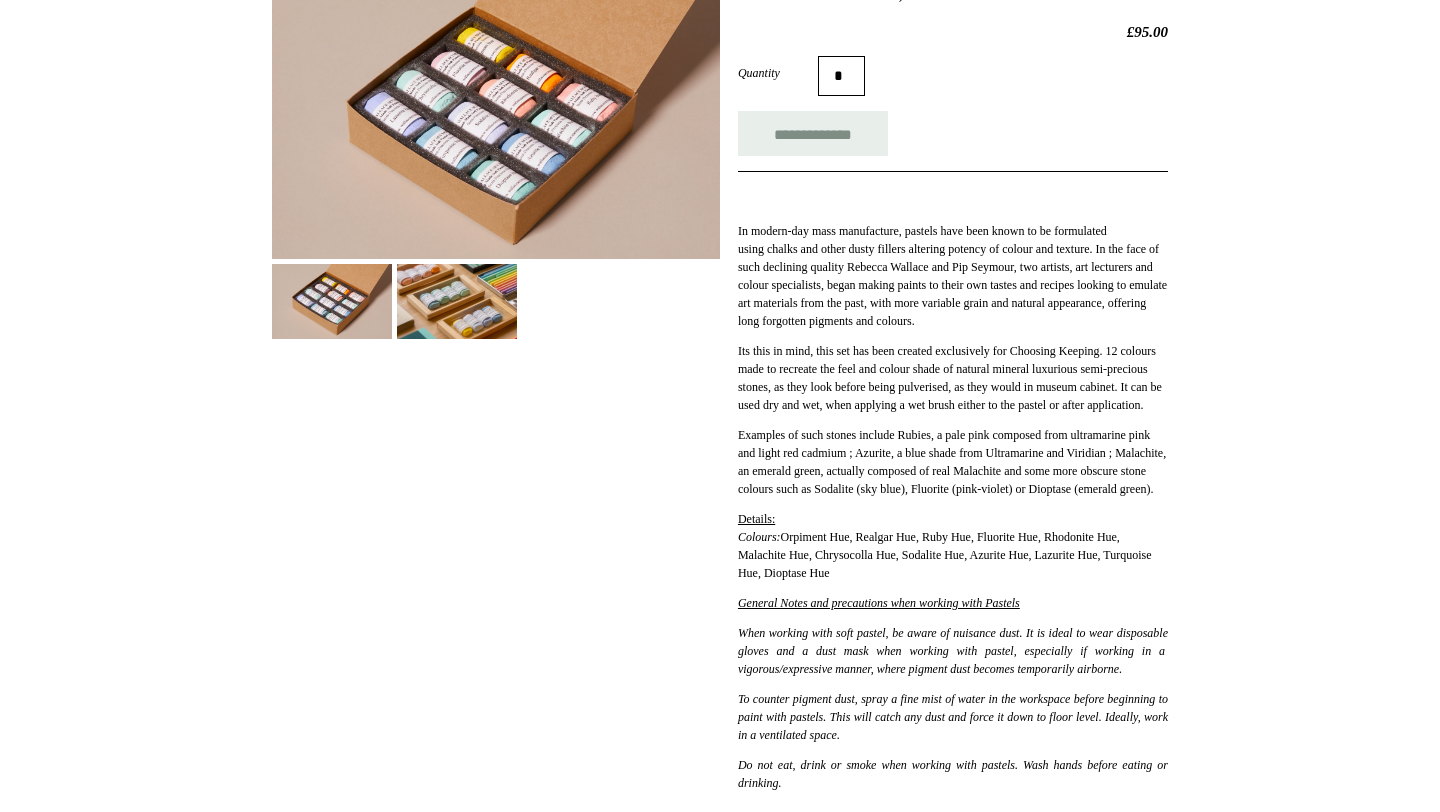 scroll, scrollTop: 236, scrollLeft: 0, axis: vertical 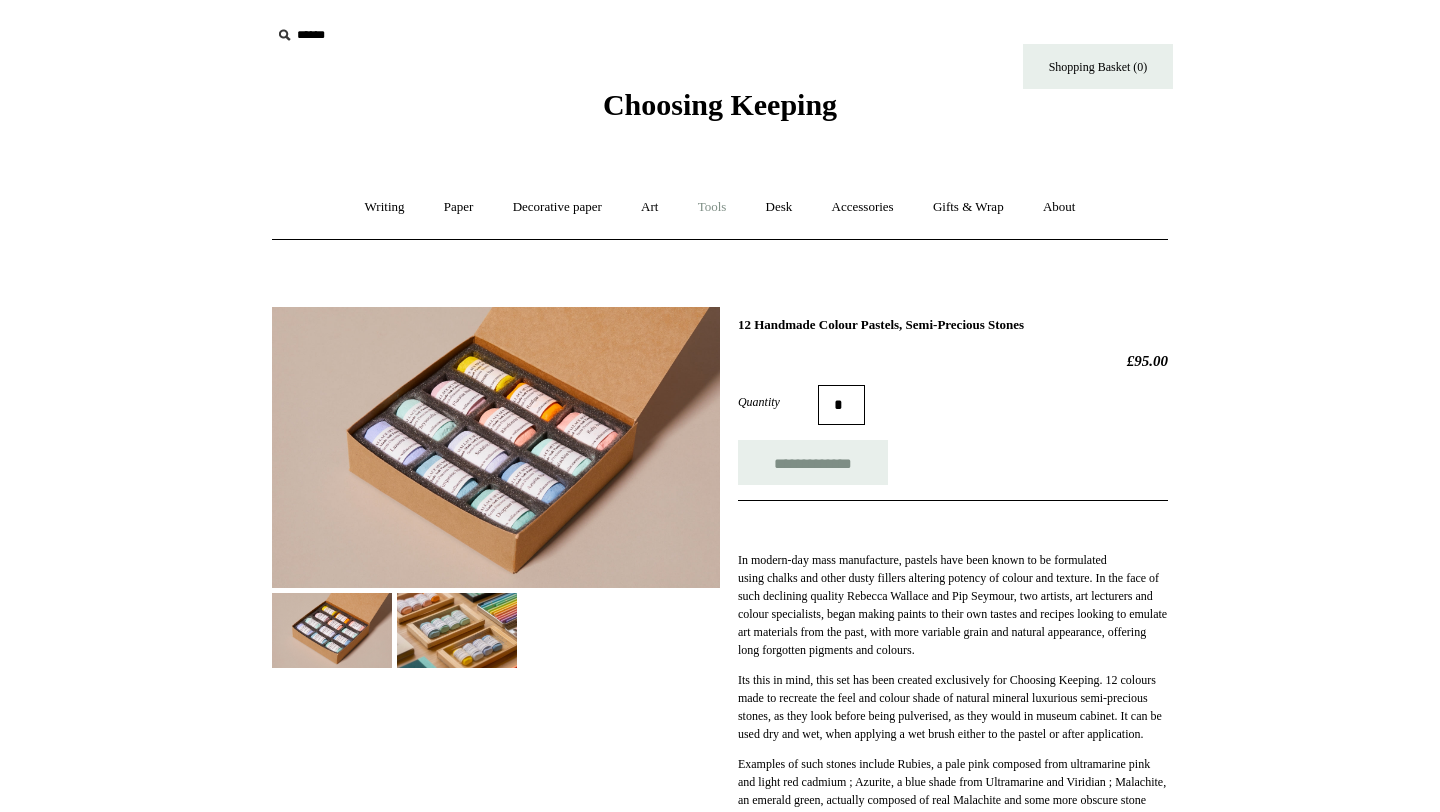 click on "Tools +" at bounding box center (712, 207) 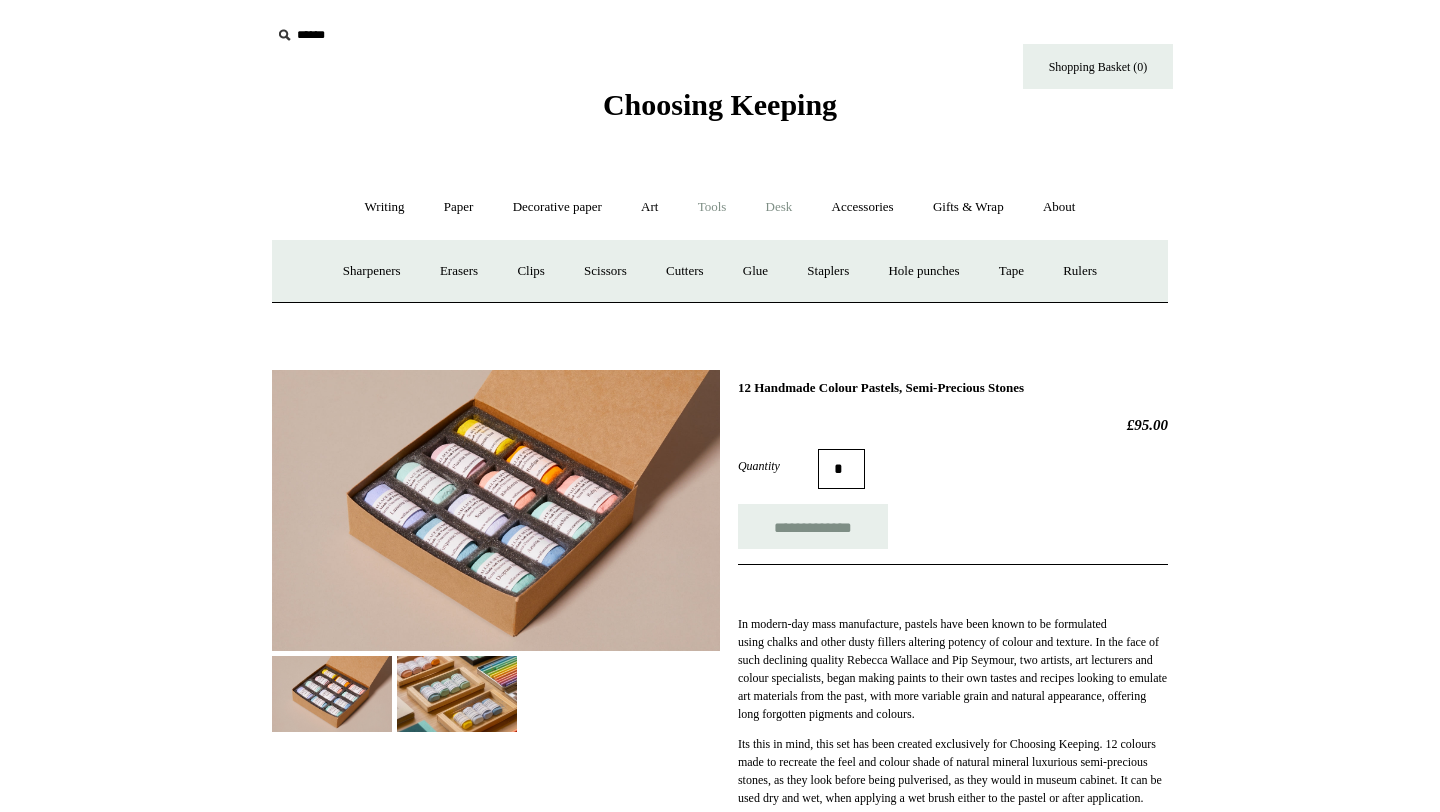 click on "Desk +" at bounding box center [779, 207] 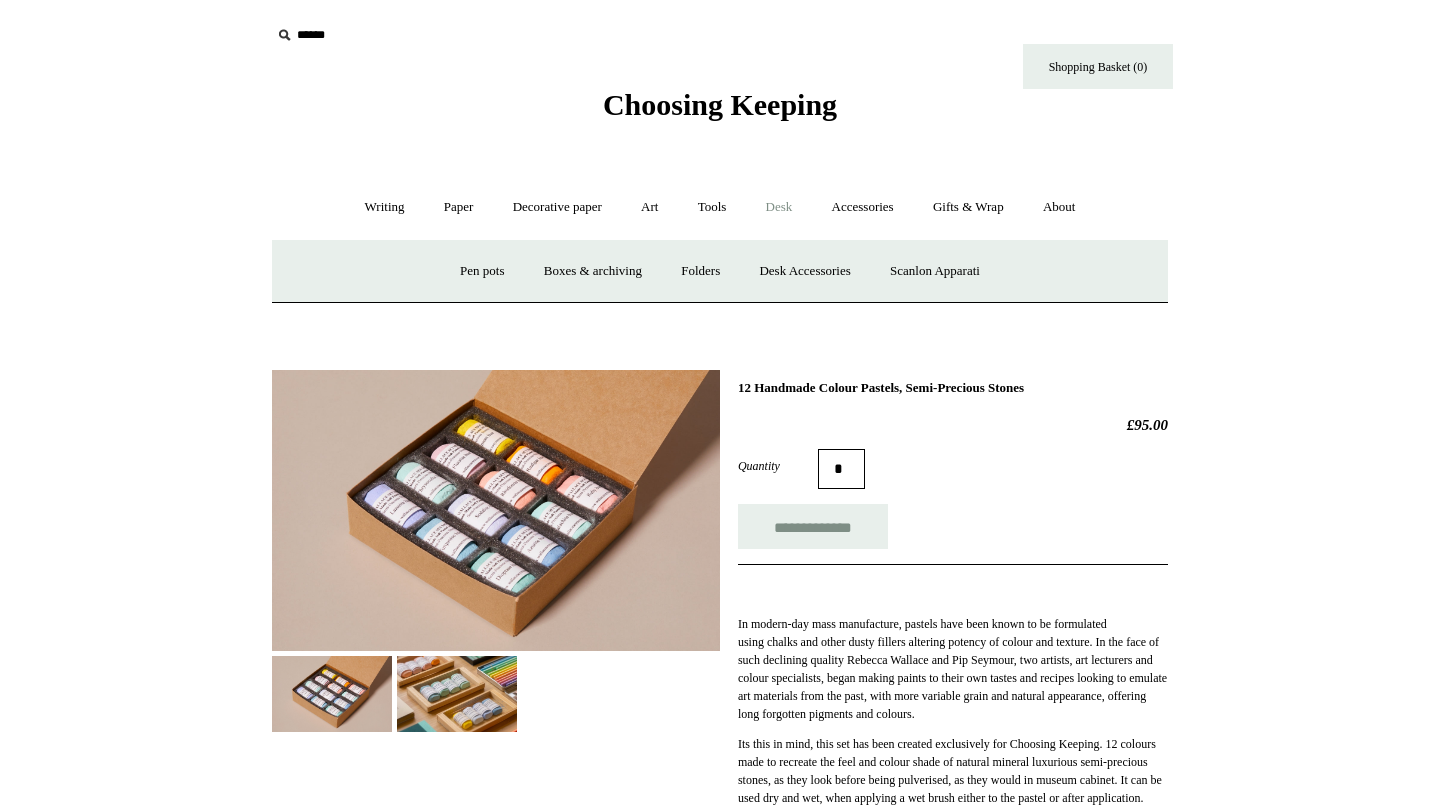 click on "Writing +
Pens by brand +
Kaweco
Lamy
Ohnishi Seisakusho
Pelikan
Tetzbo
Pilot
Platinum
Sailor
Steve Harrison
Fountain pens +" at bounding box center [720, 207] 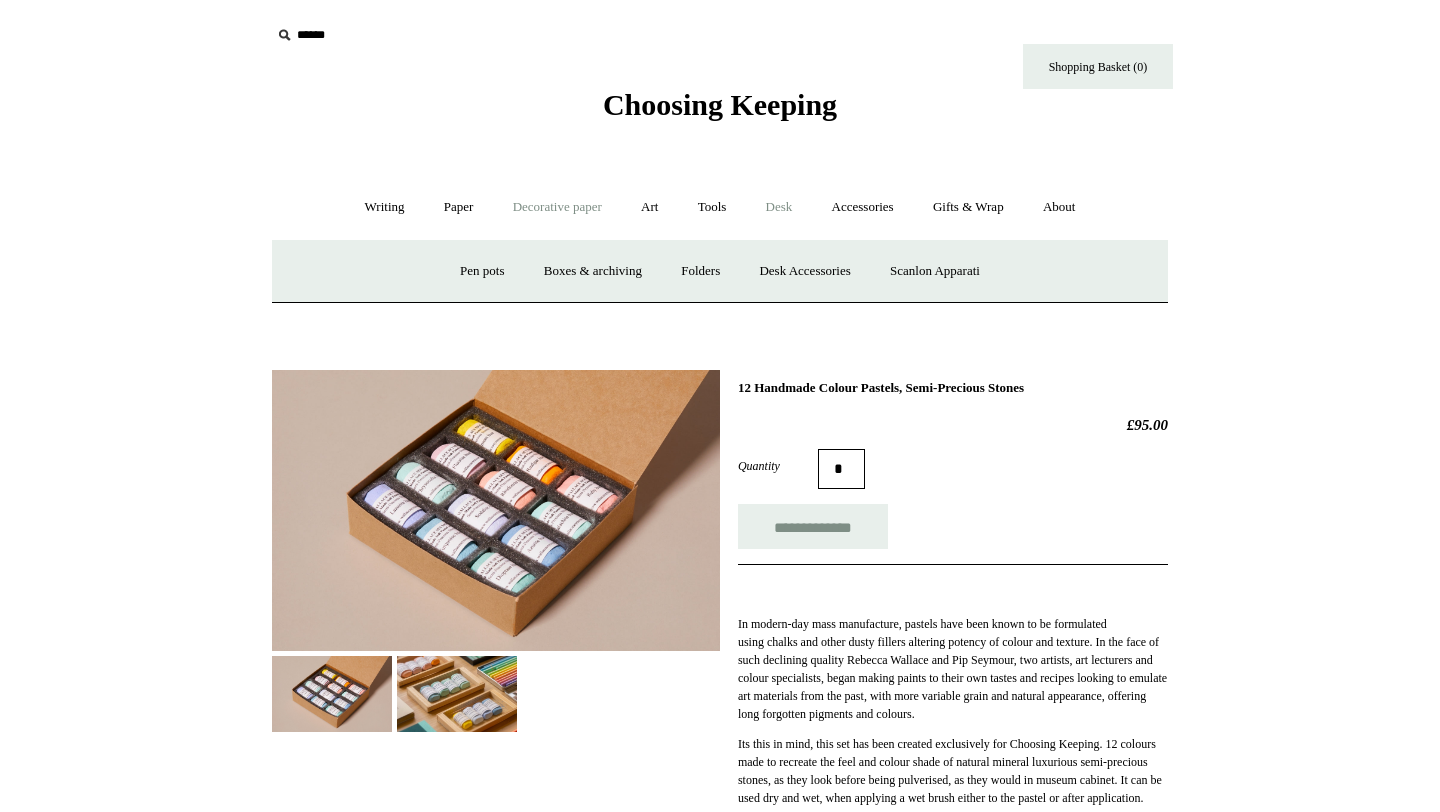 click on "Decorative paper +" at bounding box center [557, 207] 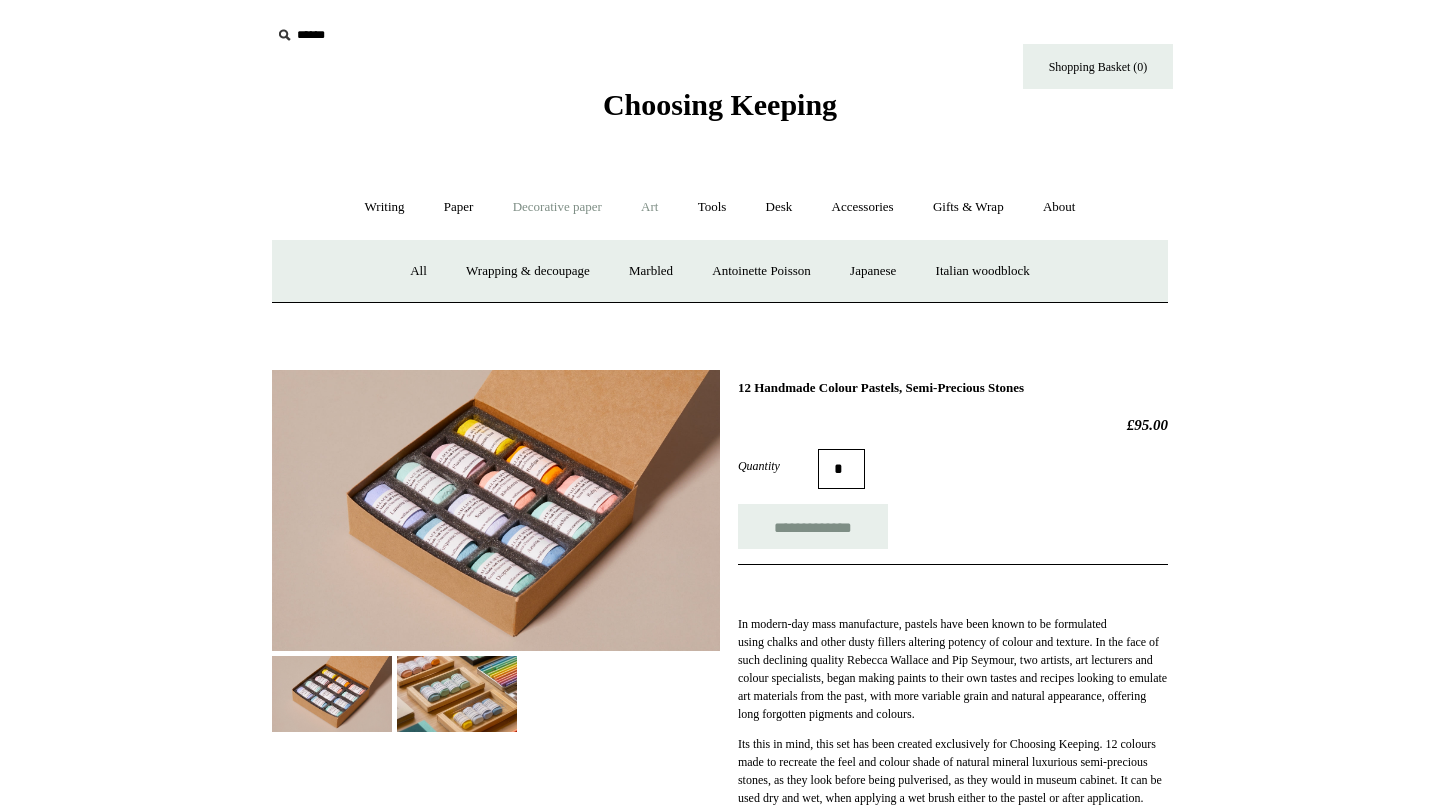 click on "Art +" at bounding box center (649, 207) 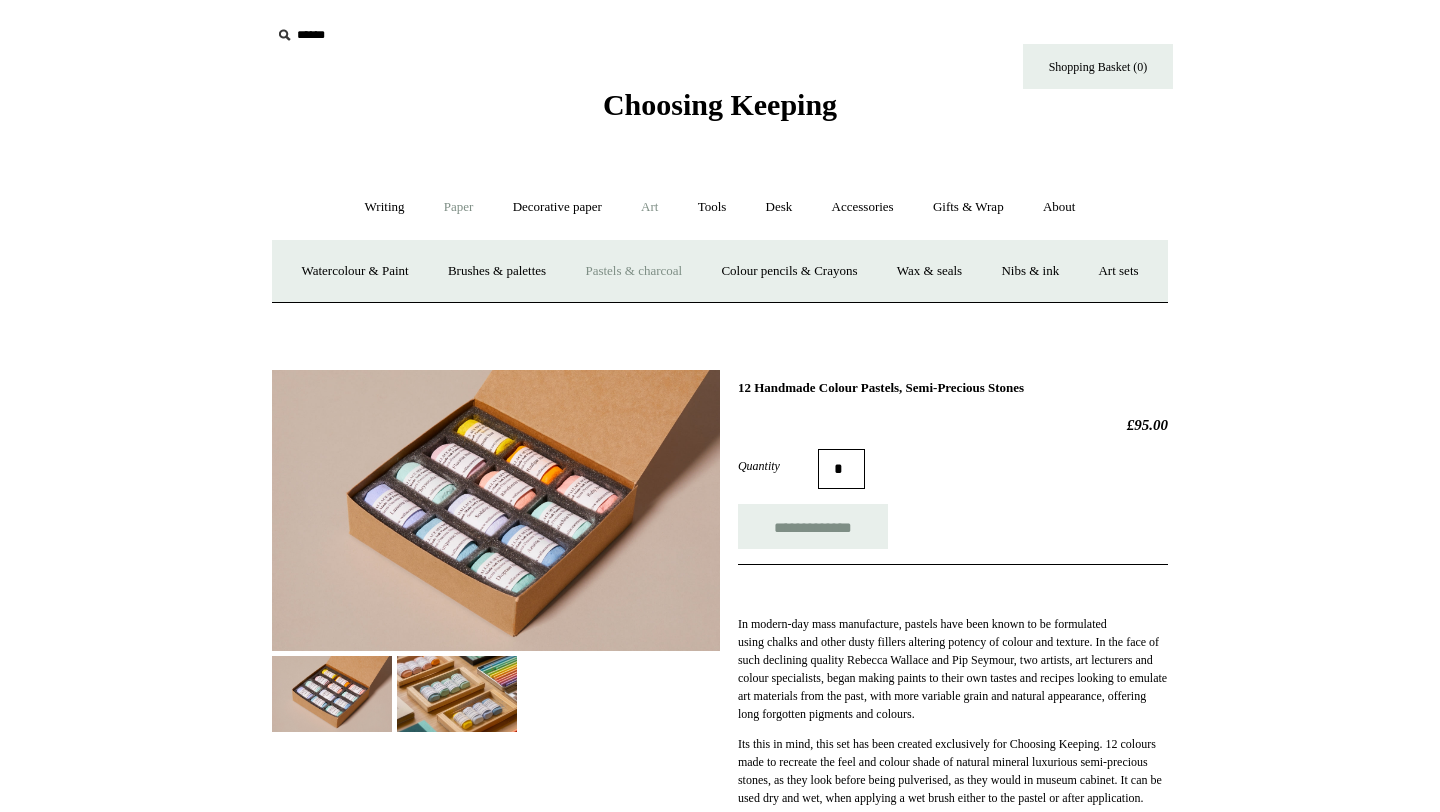 click on "Paper +" at bounding box center [459, 207] 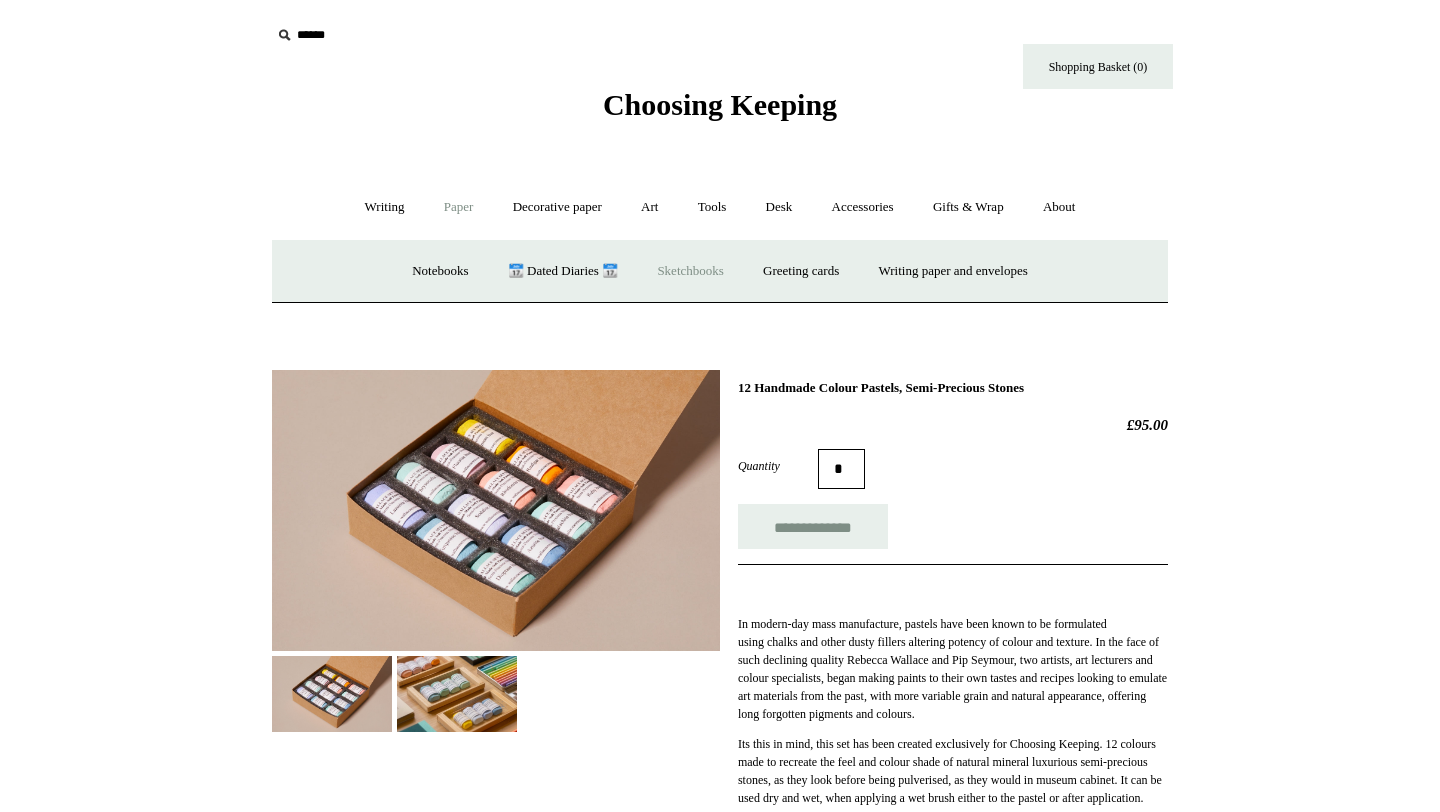 click on "Sketchbooks +" at bounding box center (690, 271) 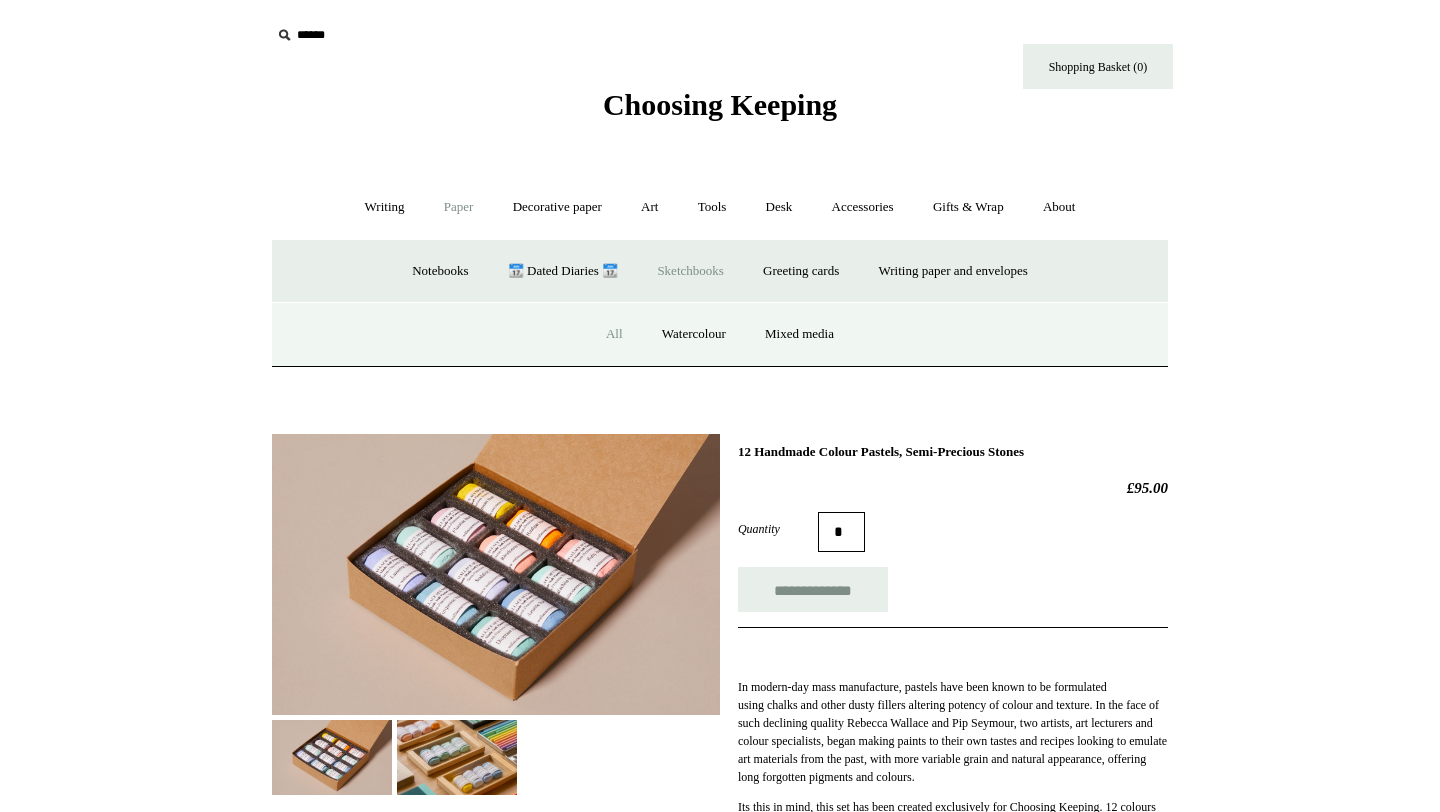 click on "All" at bounding box center [614, 334] 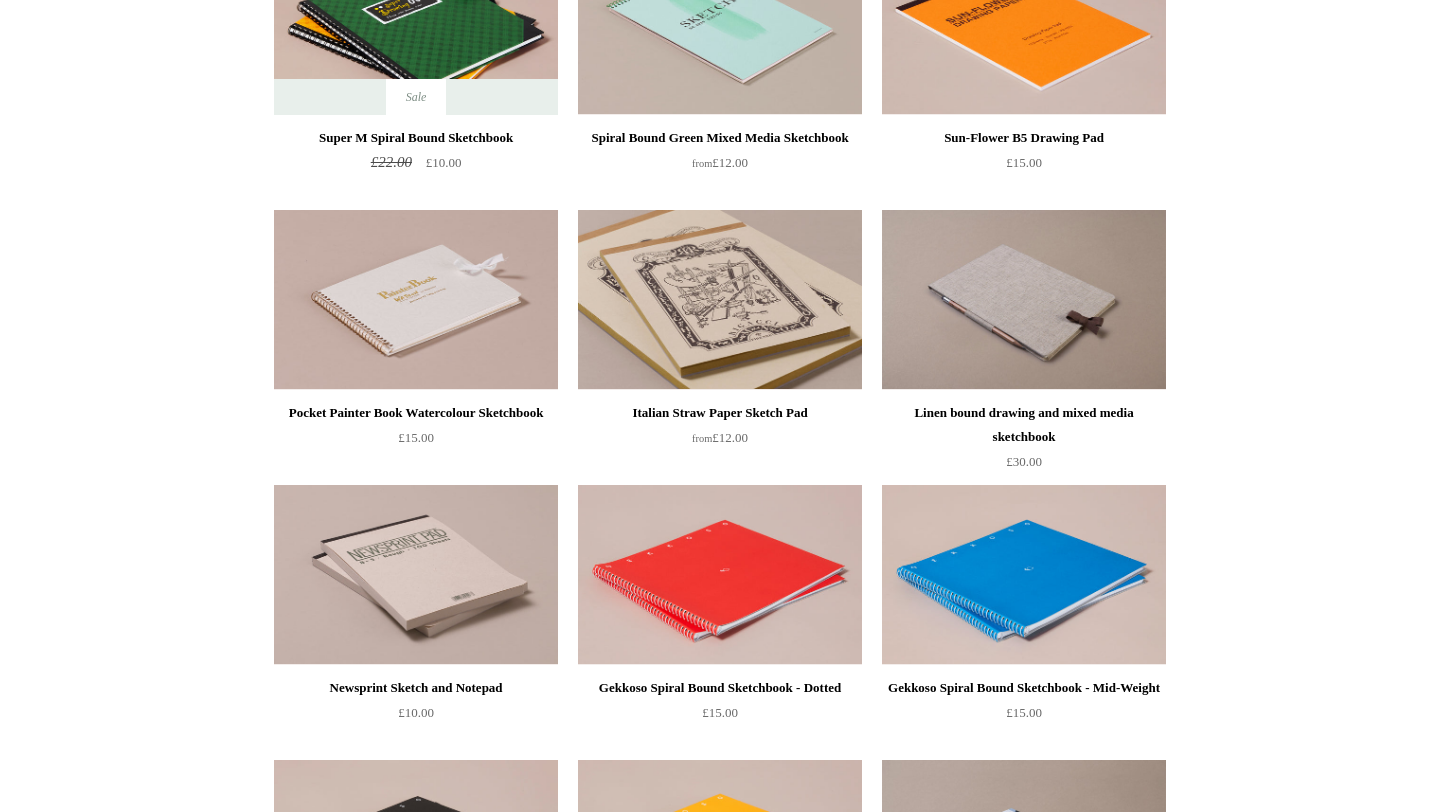 scroll, scrollTop: 1187, scrollLeft: 0, axis: vertical 